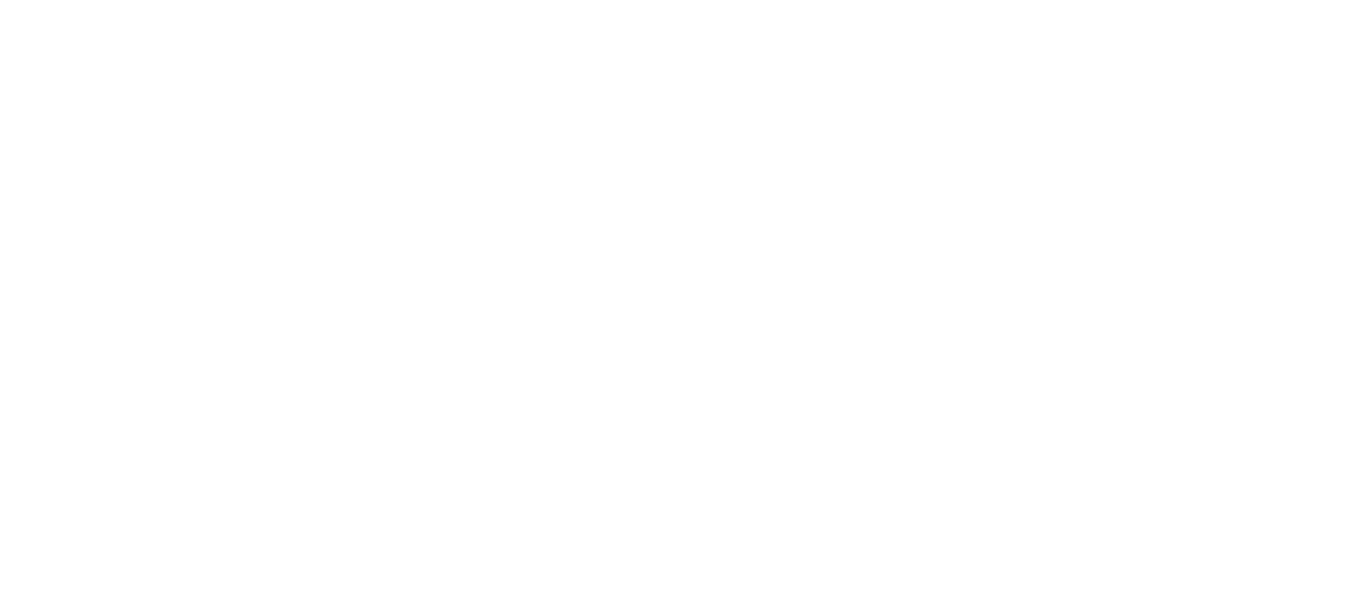scroll, scrollTop: 0, scrollLeft: 0, axis: both 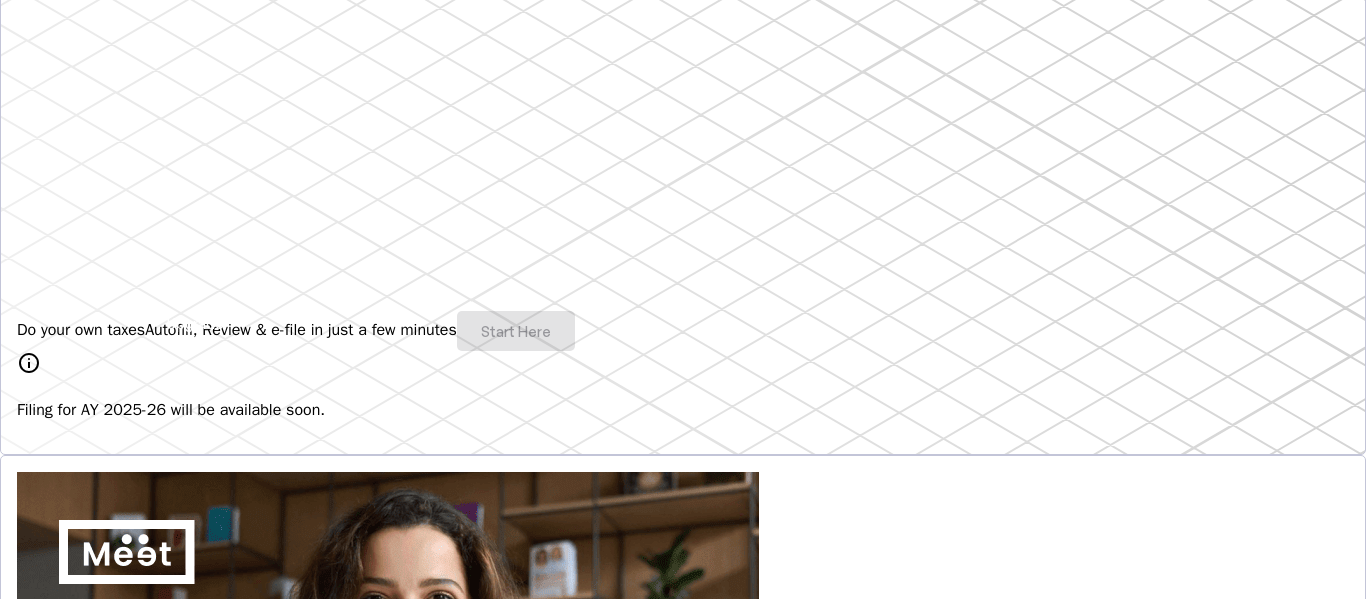 click on "Do your own taxes   Autofill, Review & e-file in just a few minutes   Start Here" at bounding box center (683, 331) 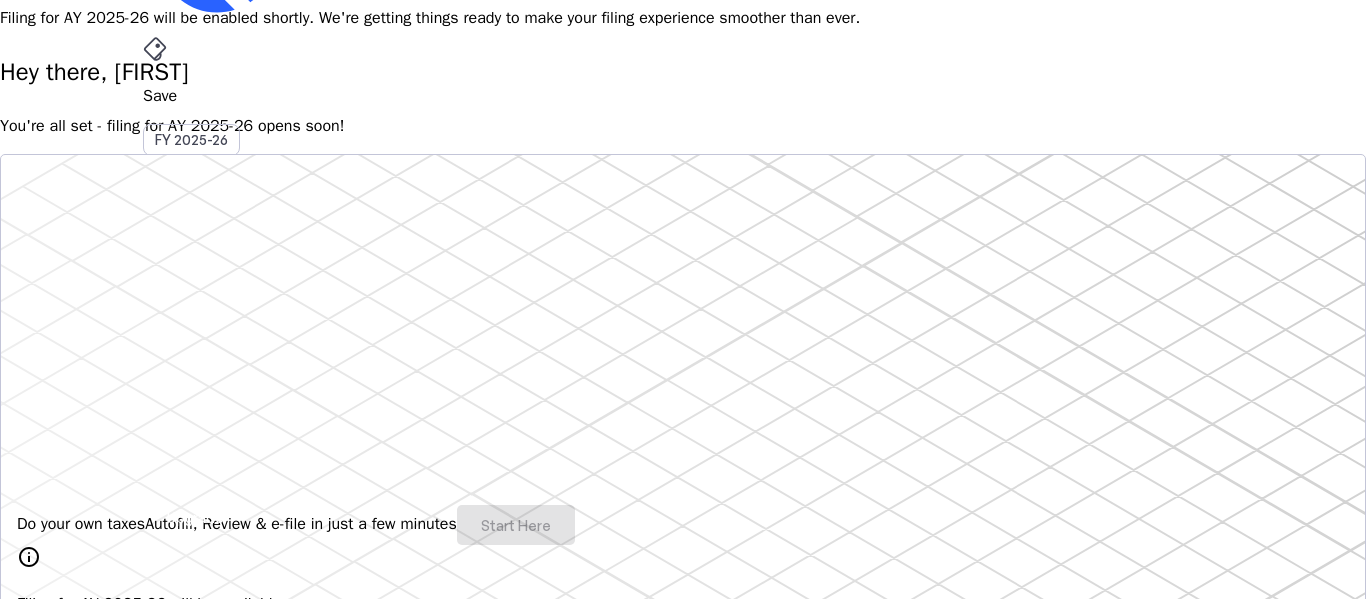 scroll, scrollTop: 0, scrollLeft: 0, axis: both 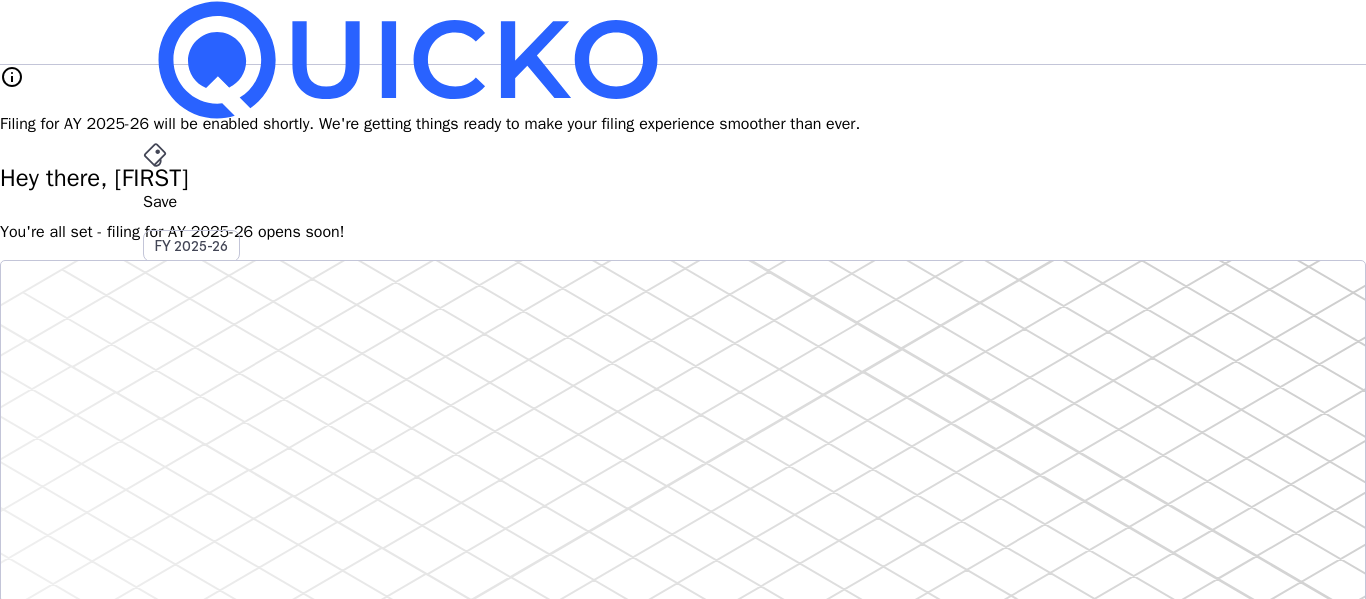 click on "You're all set - filing for AY 2025-26 opens soon!" at bounding box center [683, 232] 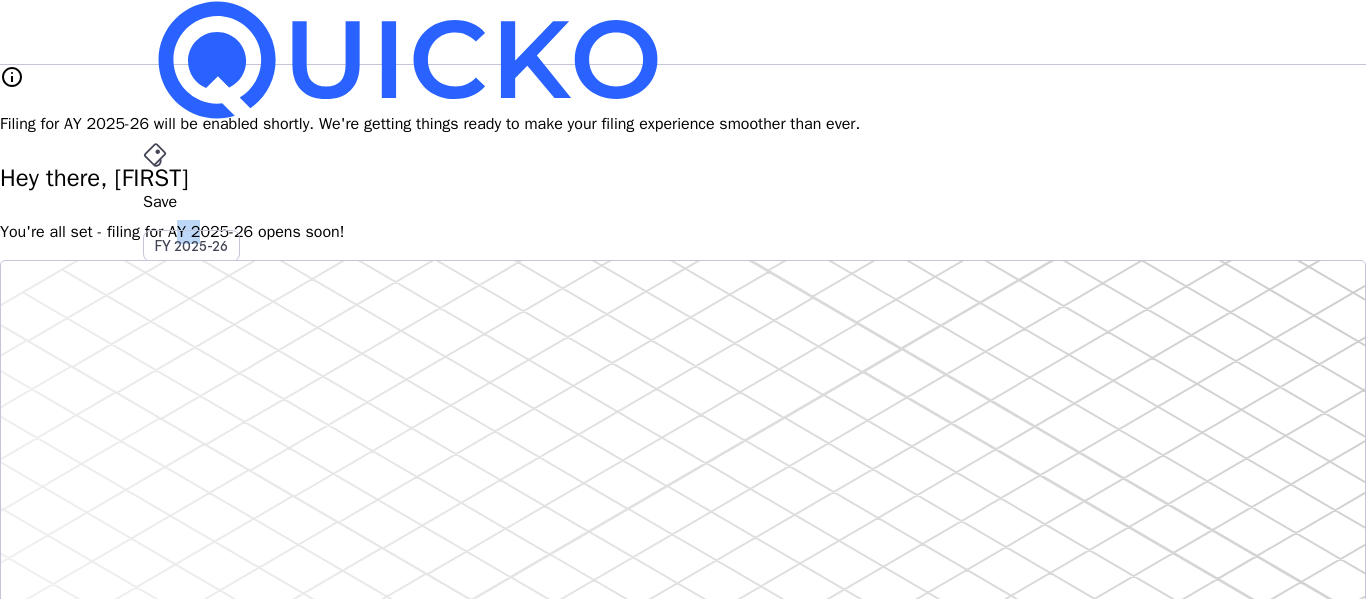 click on "You're all set - filing for AY 2025-26 opens soon!" at bounding box center [683, 232] 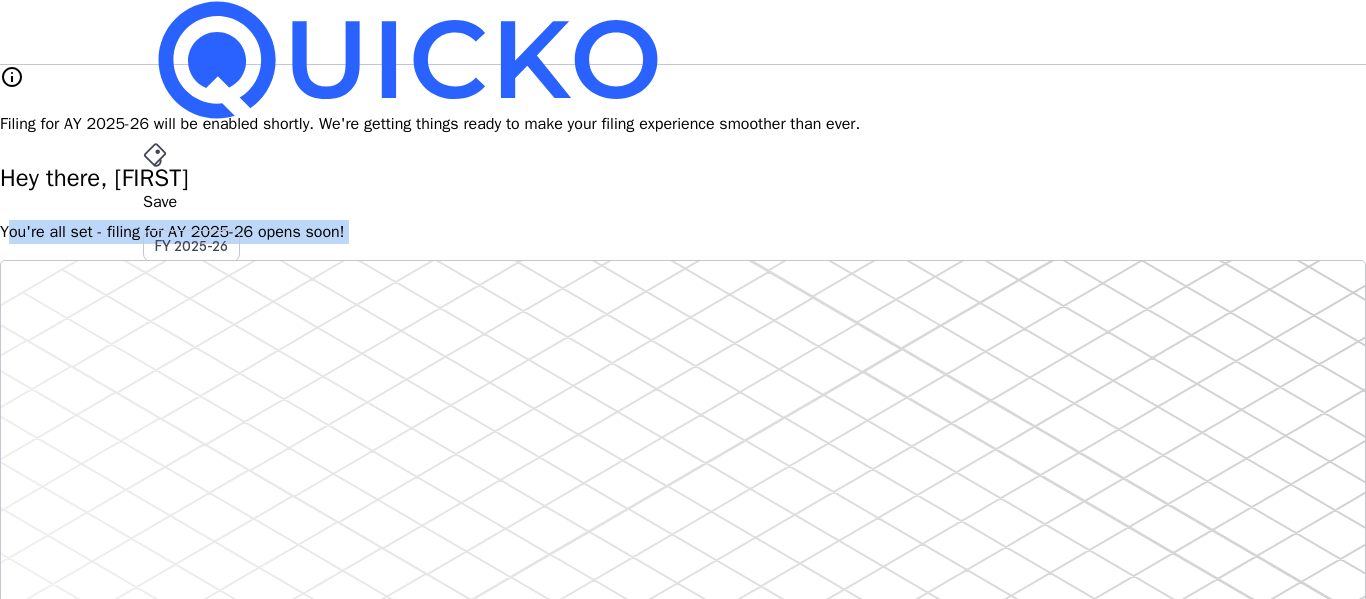 click on "You're all set - filing for AY 2025-26 opens soon!" at bounding box center [683, 232] 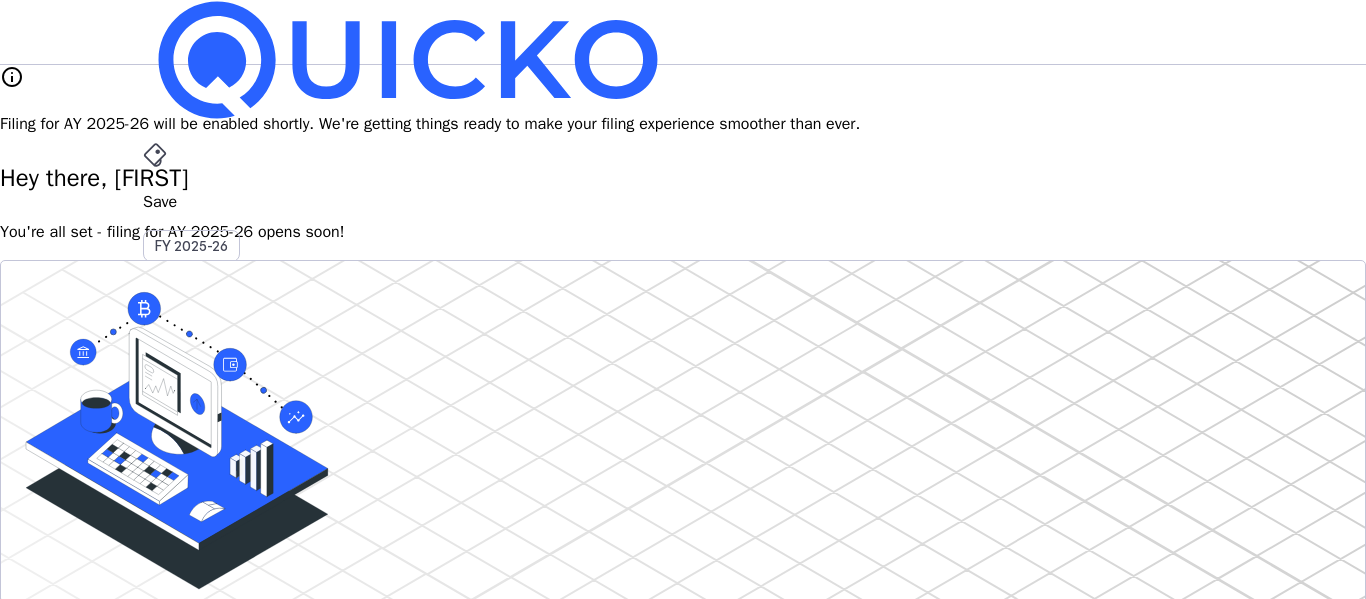 click on "Save" at bounding box center (683, 202) 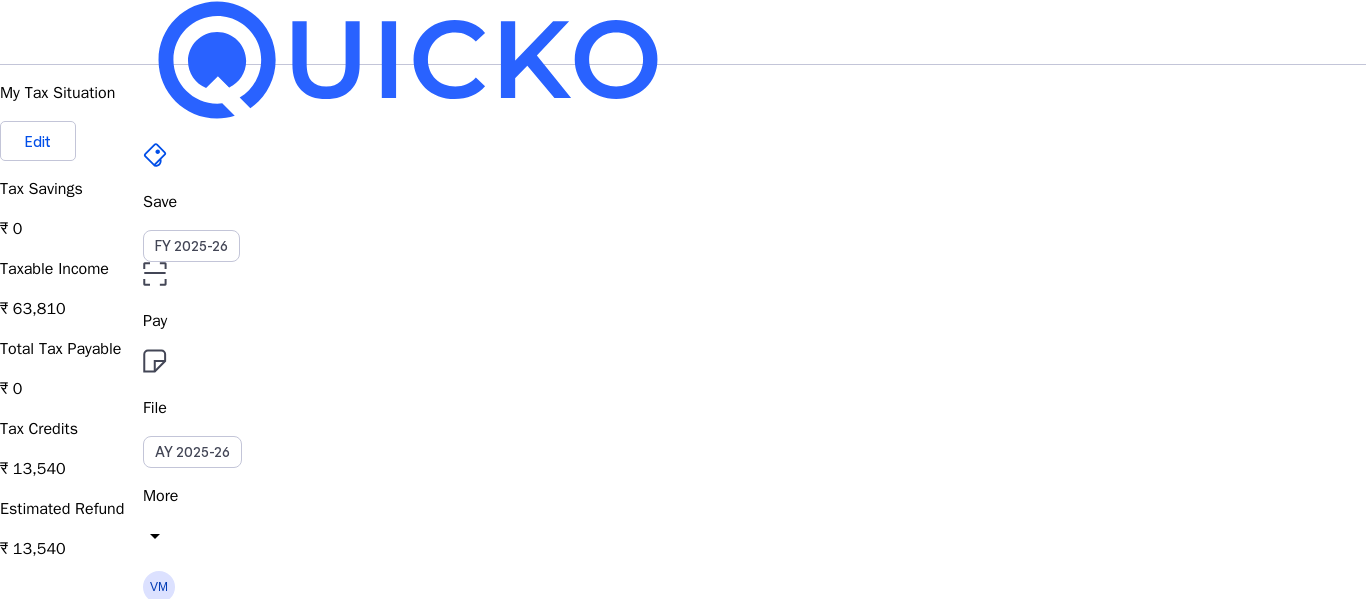 click on "Pay" at bounding box center [683, 321] 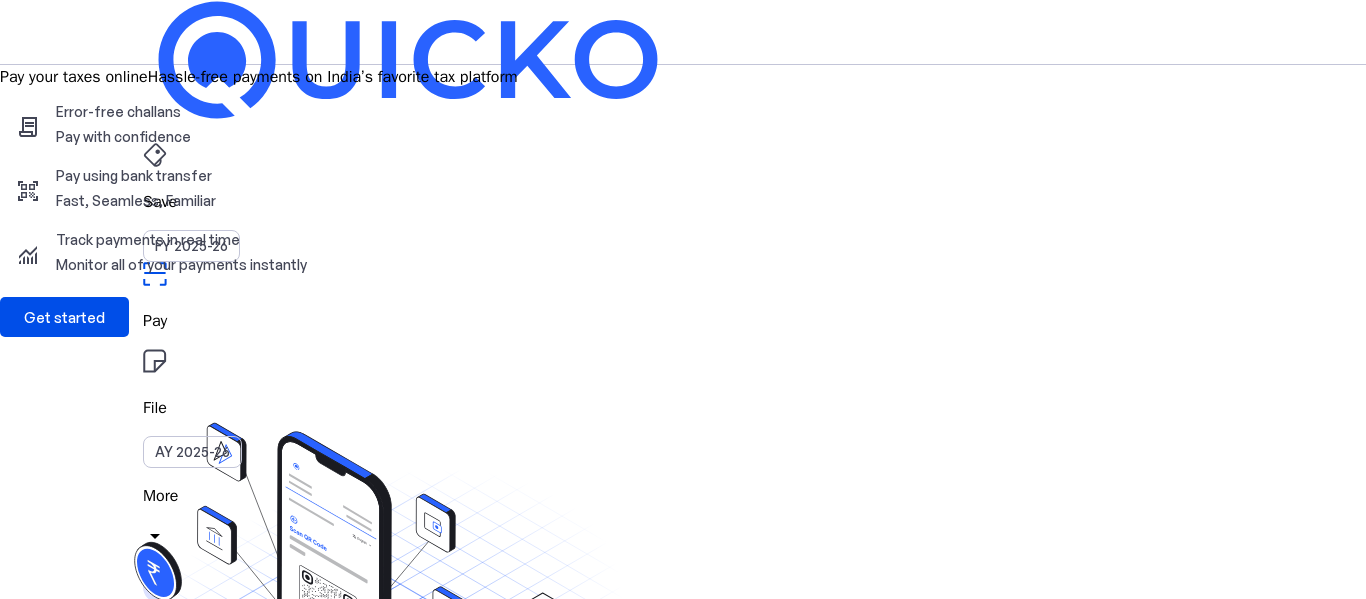 click on "File" at bounding box center (683, 202) 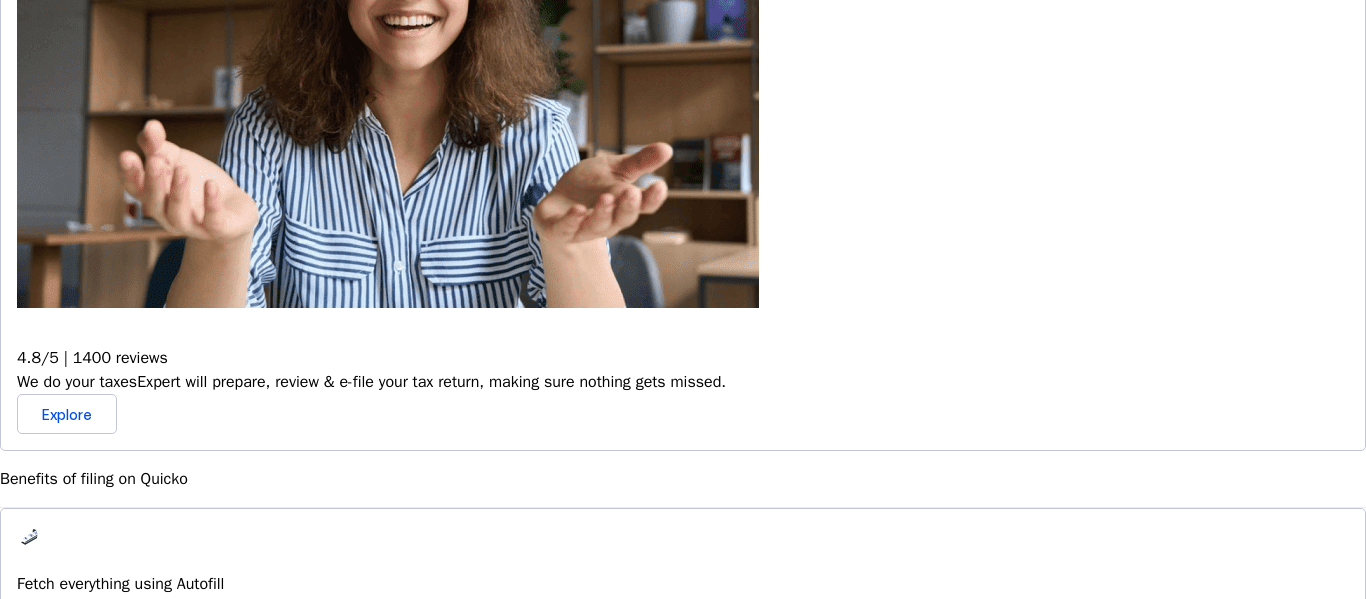 scroll, scrollTop: 800, scrollLeft: 0, axis: vertical 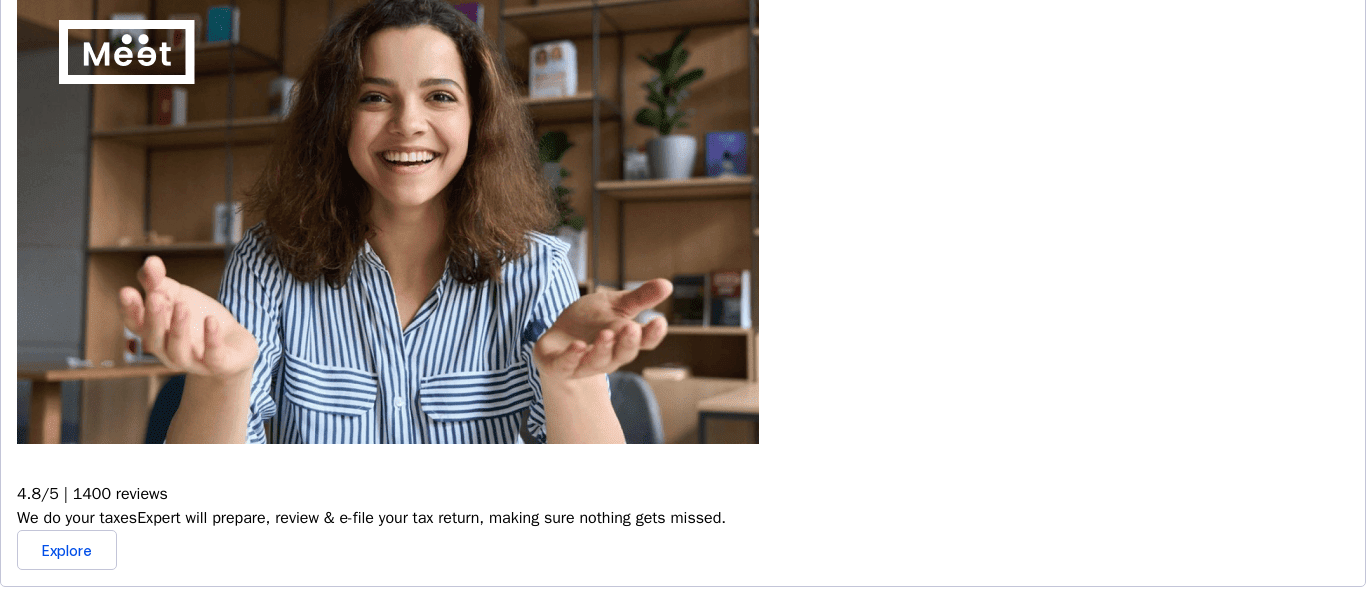 click on "Fetch everything using Autofill" at bounding box center [683, 720] 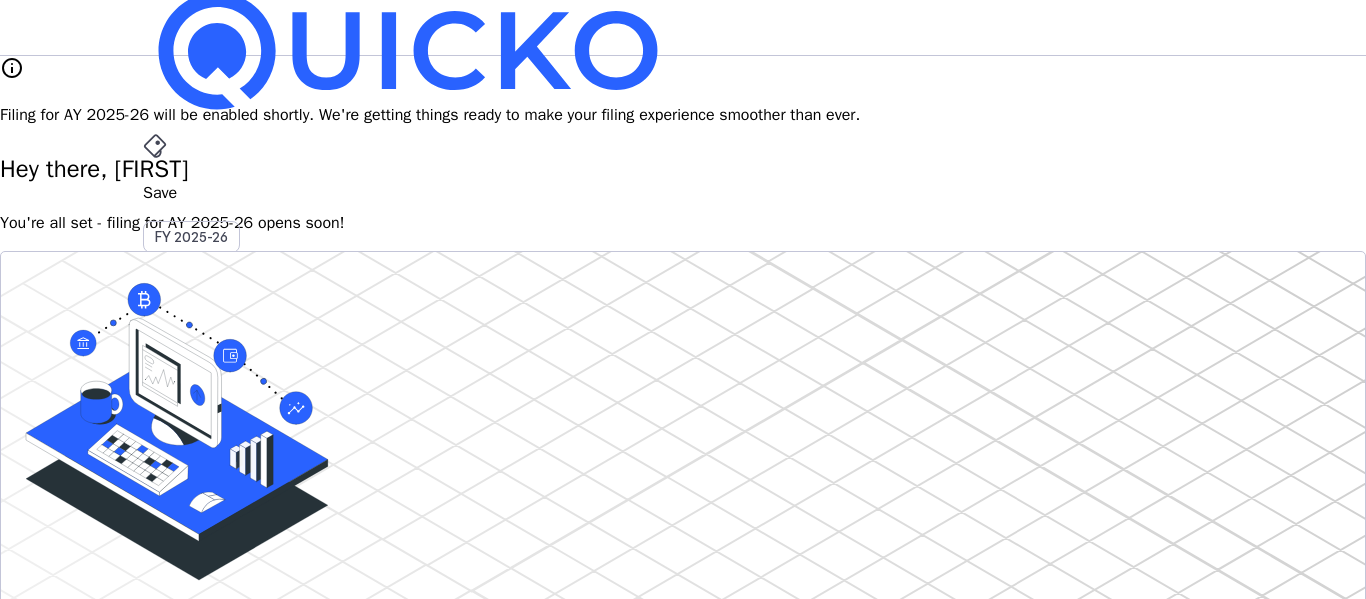 scroll, scrollTop: 0, scrollLeft: 0, axis: both 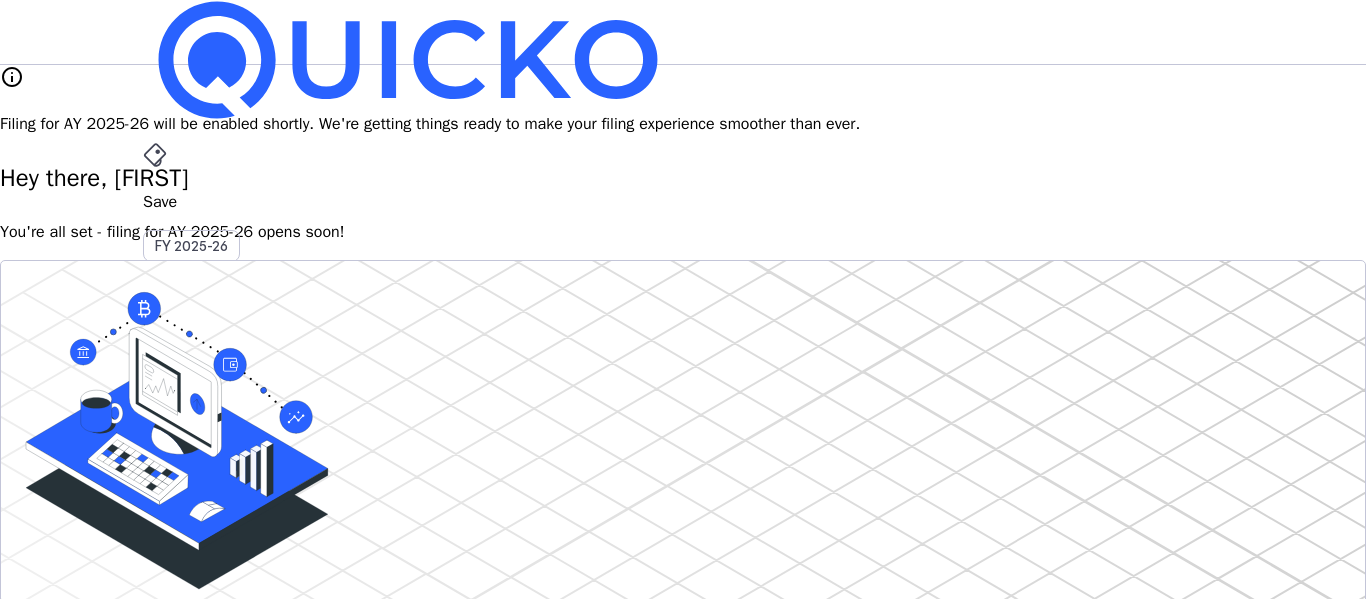 click on "arrow_drop_down" at bounding box center [155, 536] 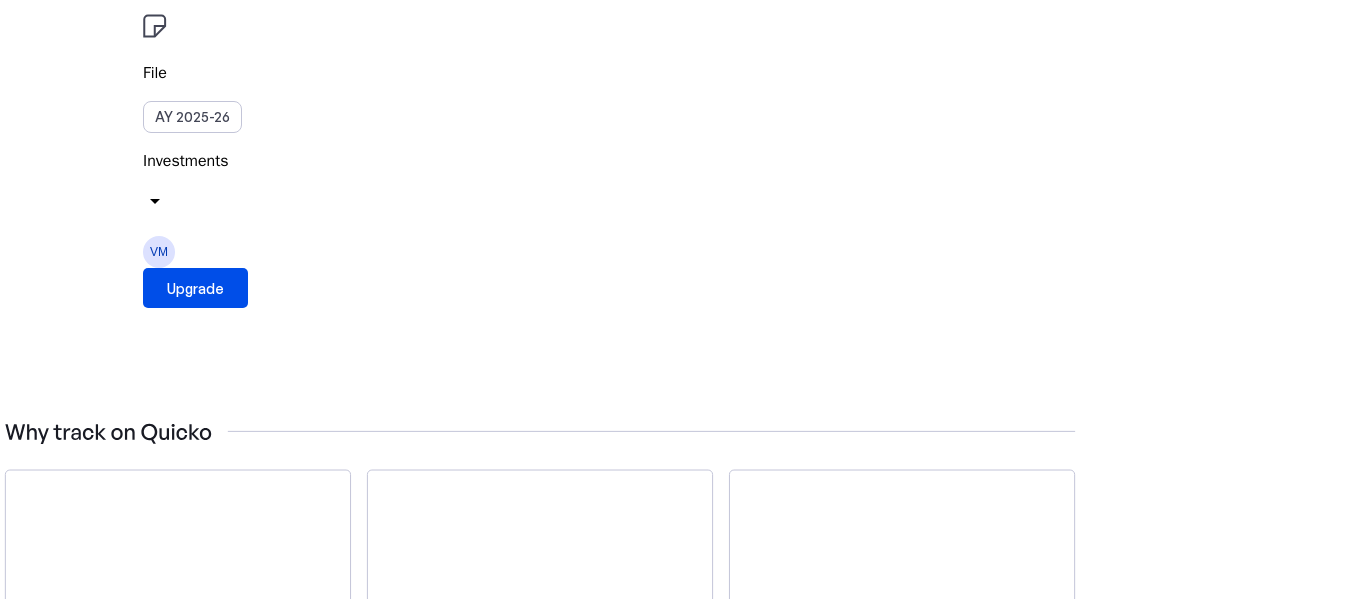 scroll, scrollTop: 100, scrollLeft: 0, axis: vertical 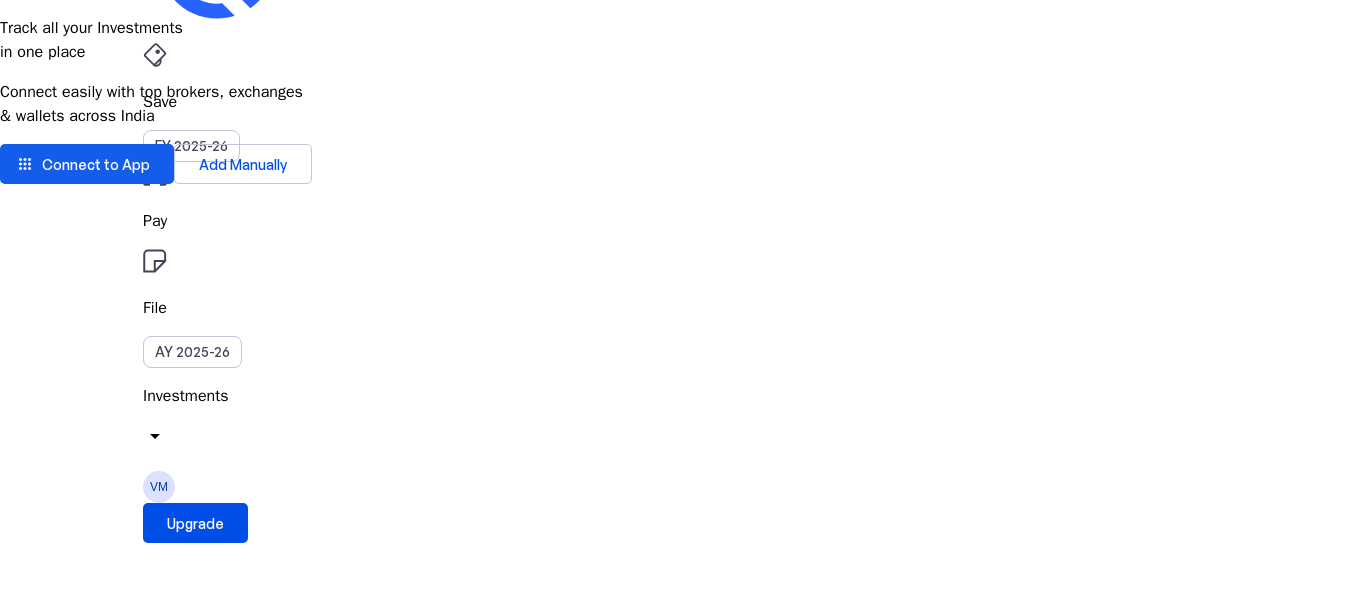 click on "Connect to App" at bounding box center (96, 164) 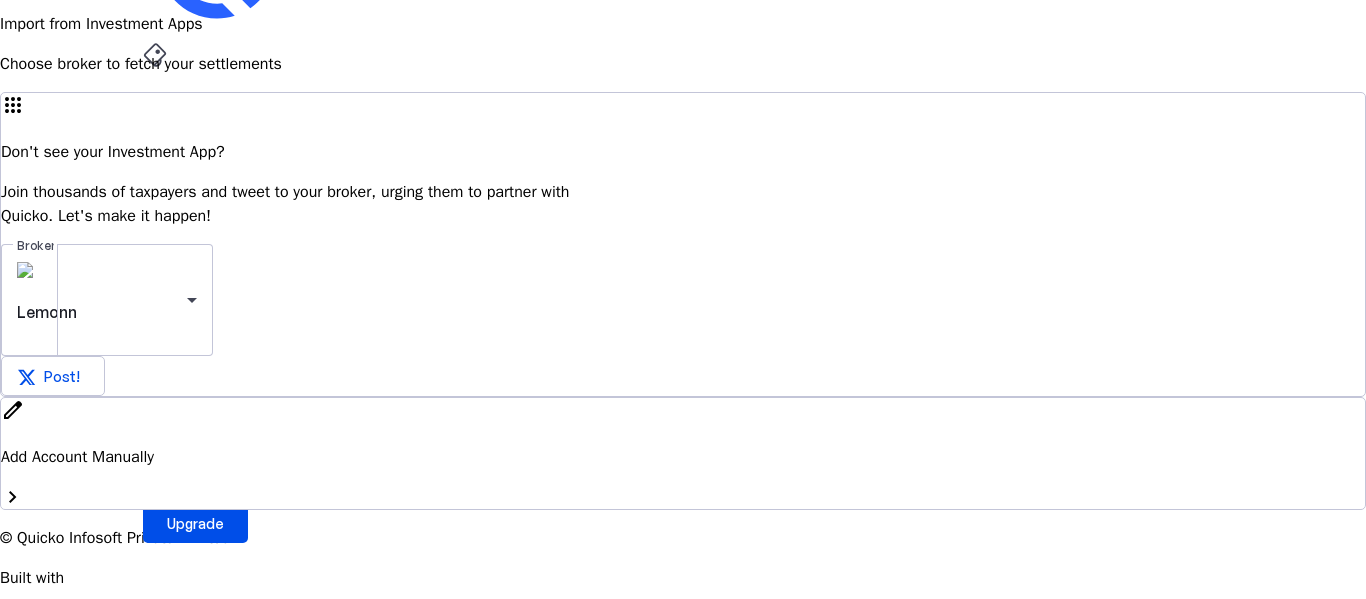 scroll, scrollTop: 0, scrollLeft: 0, axis: both 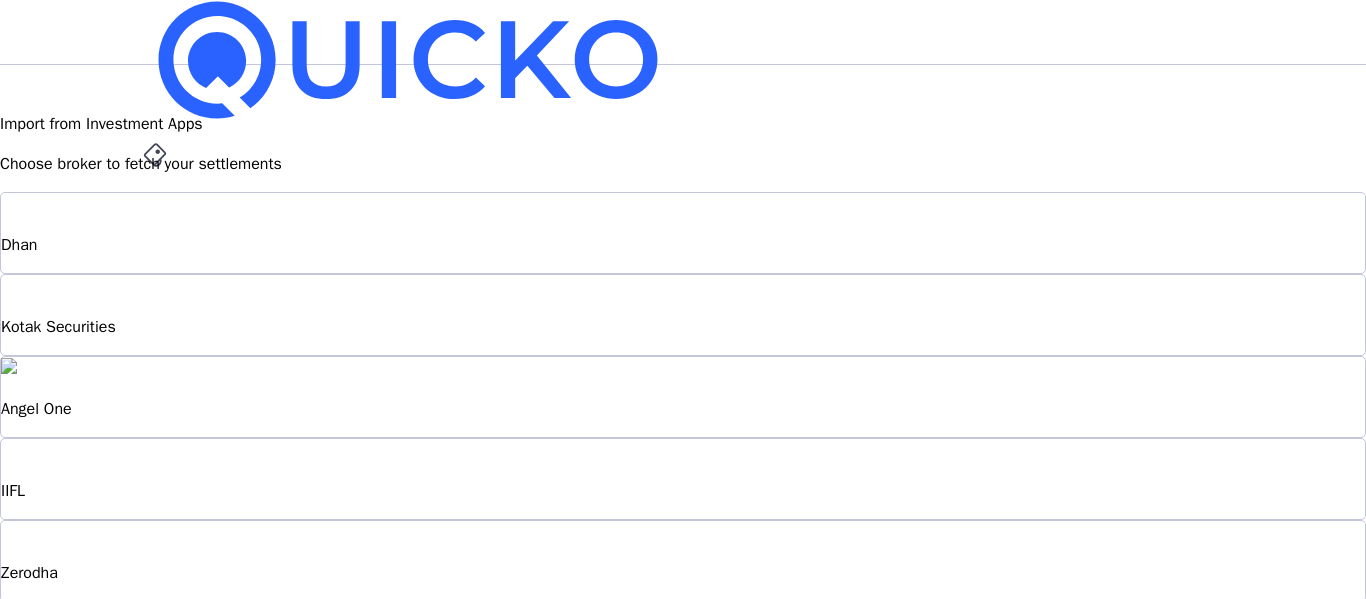 click on "Zerodha" at bounding box center [683, 561] 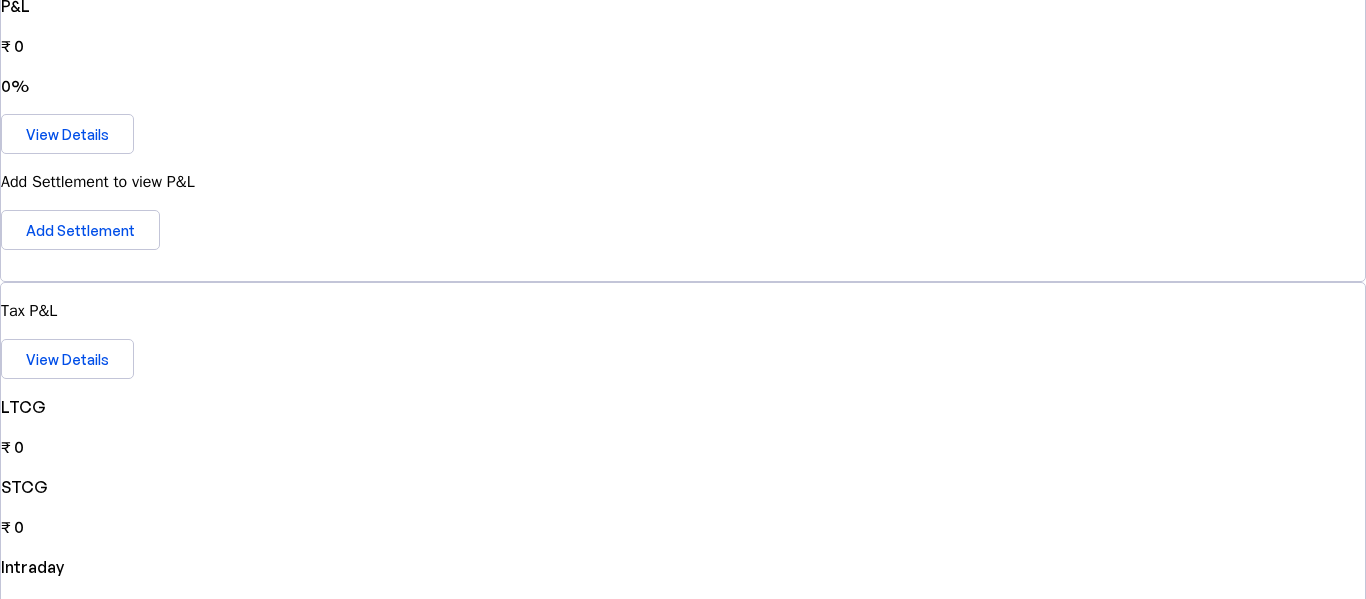 scroll, scrollTop: 0, scrollLeft: 0, axis: both 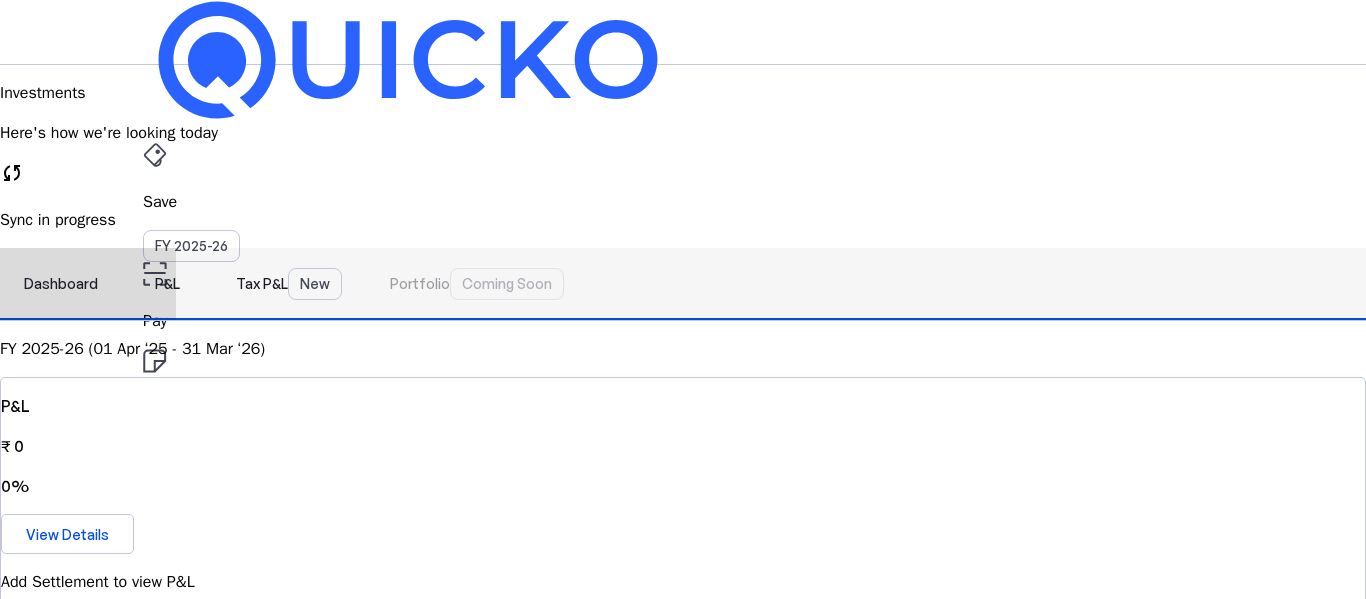 click on "P&L" at bounding box center [167, 284] 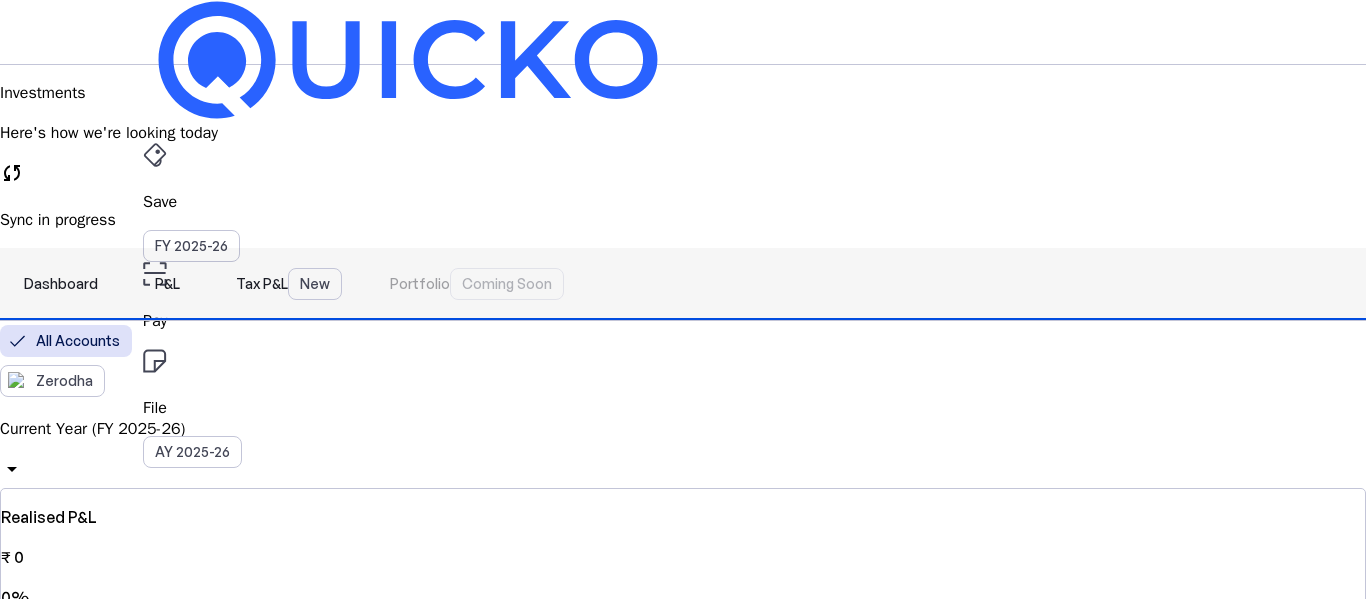 click on "Tax P&L  New" at bounding box center (289, 284) 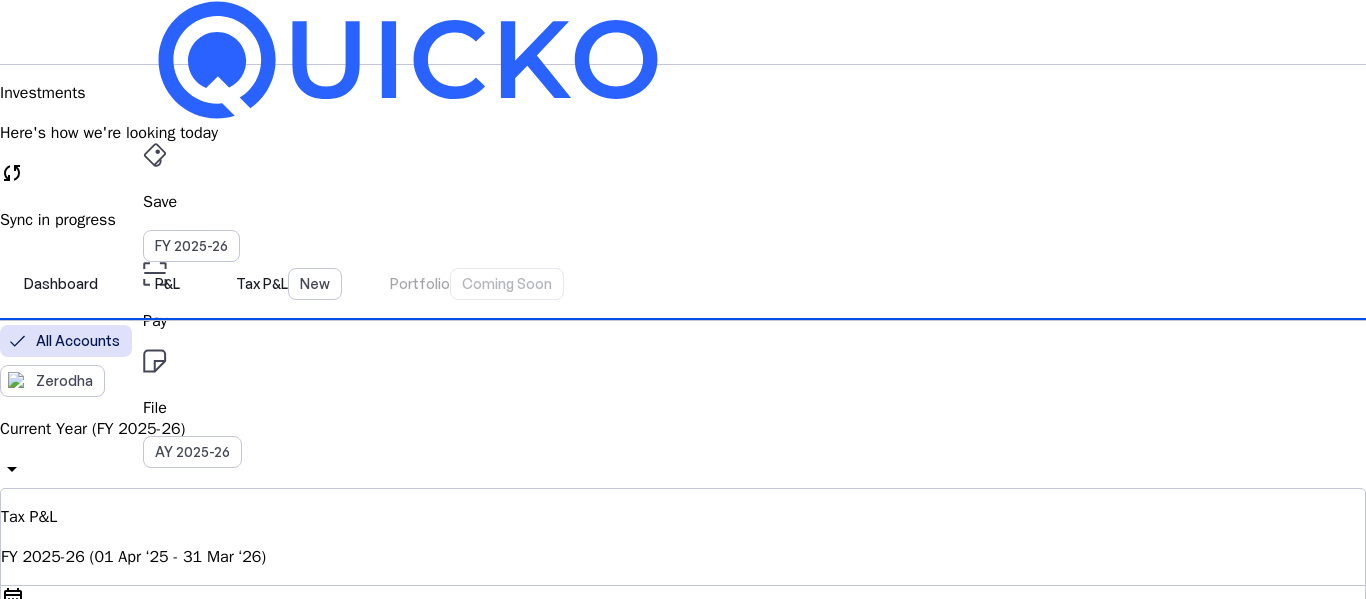 click on "Dashboard   P&L   Tax P&L  New  Portfolio  Coming Soon" at bounding box center (683, 284) 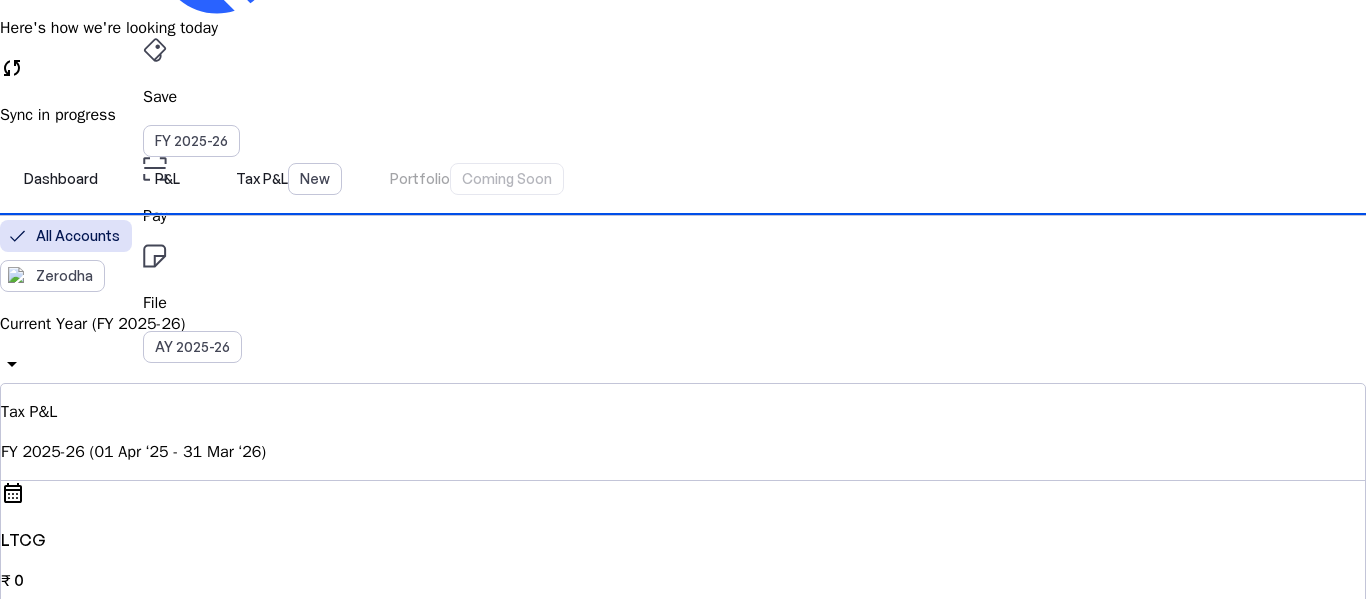 scroll, scrollTop: 100, scrollLeft: 0, axis: vertical 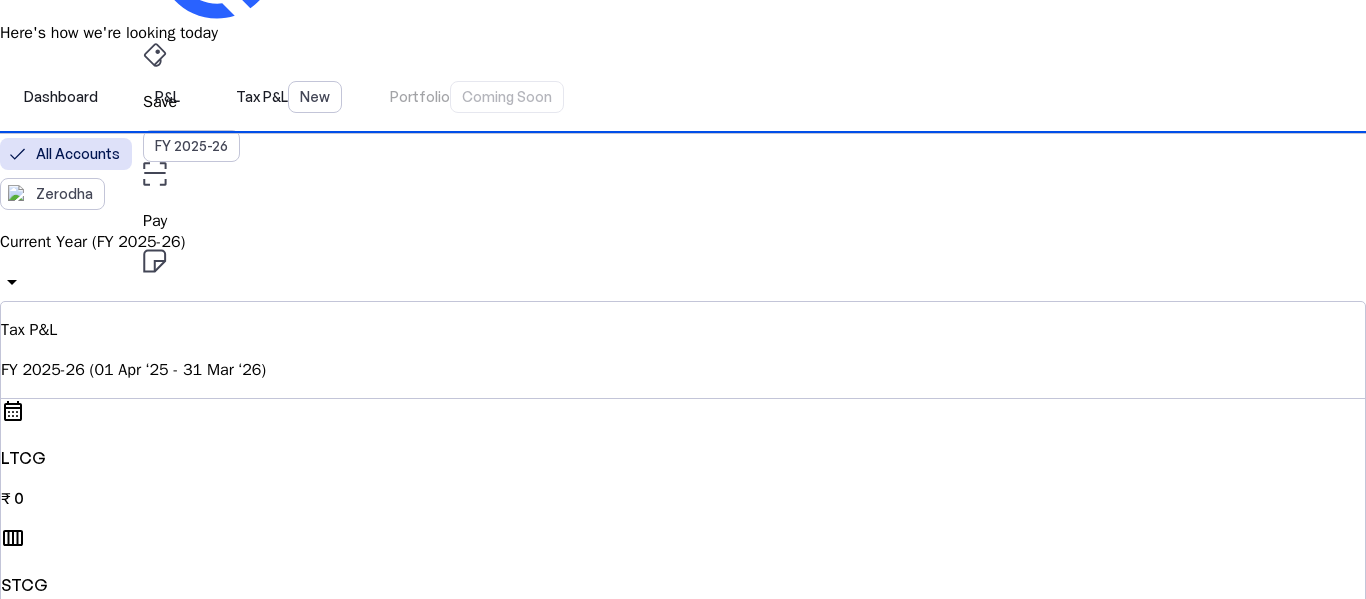 click on "Current Year (FY 2025-26)" at bounding box center (683, 242) 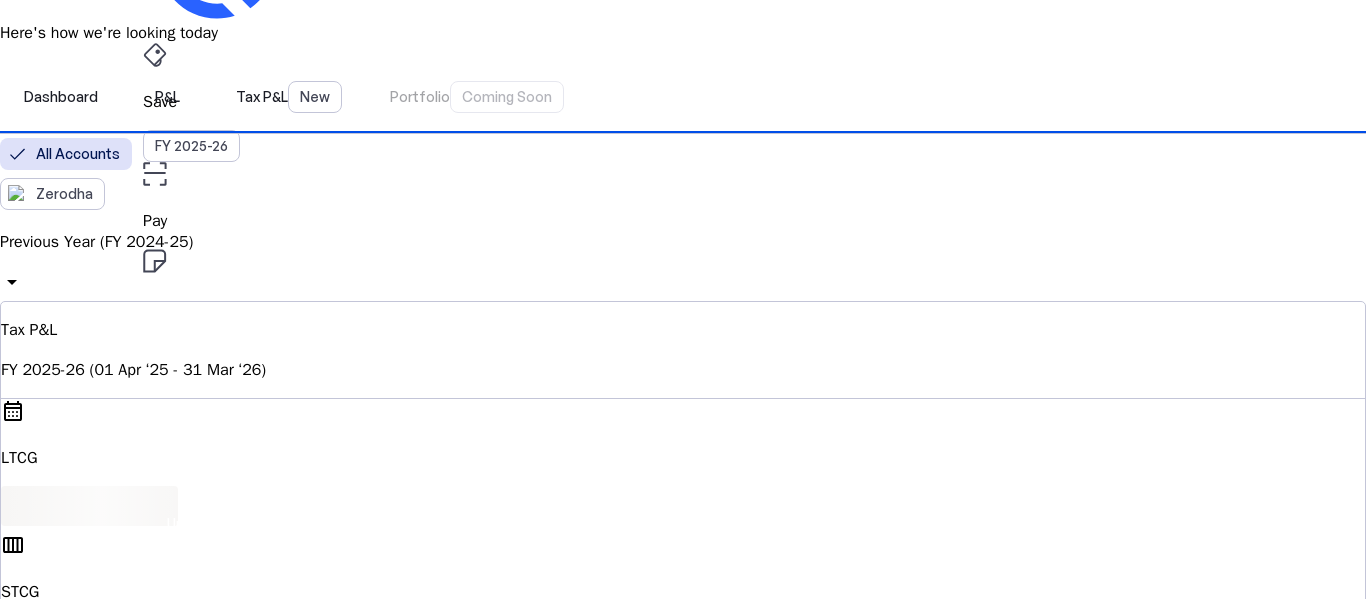 scroll, scrollTop: 0, scrollLeft: 0, axis: both 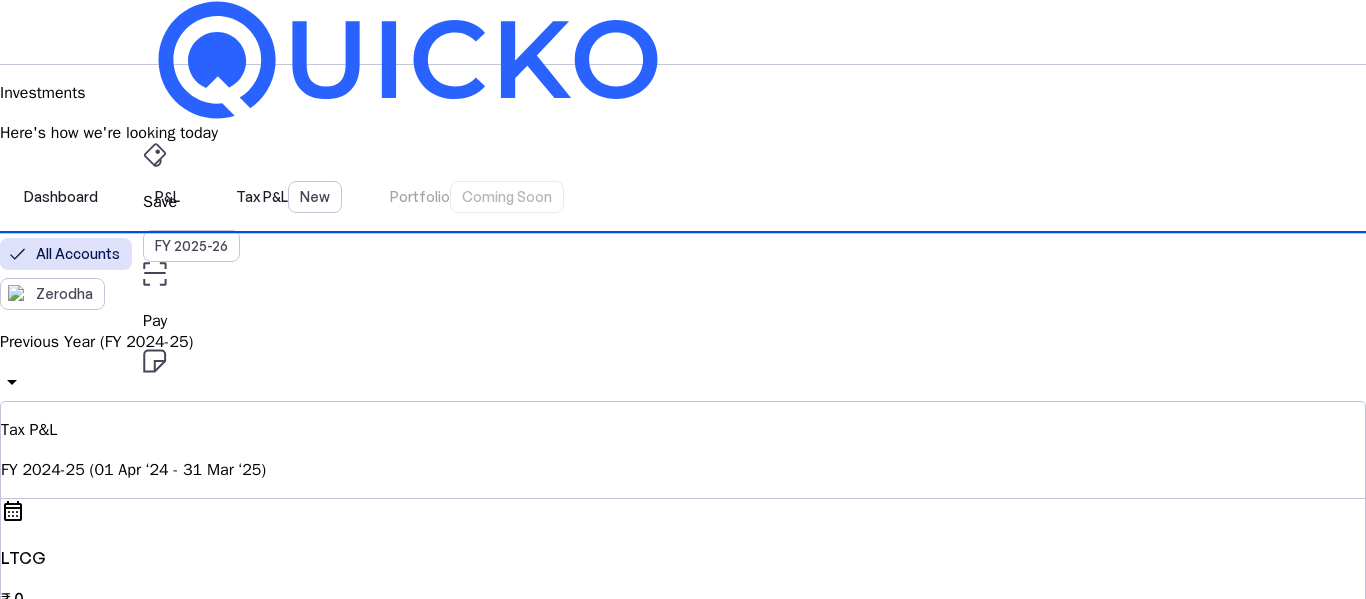 click on "Previous Year (FY 2024-25)" at bounding box center [683, 342] 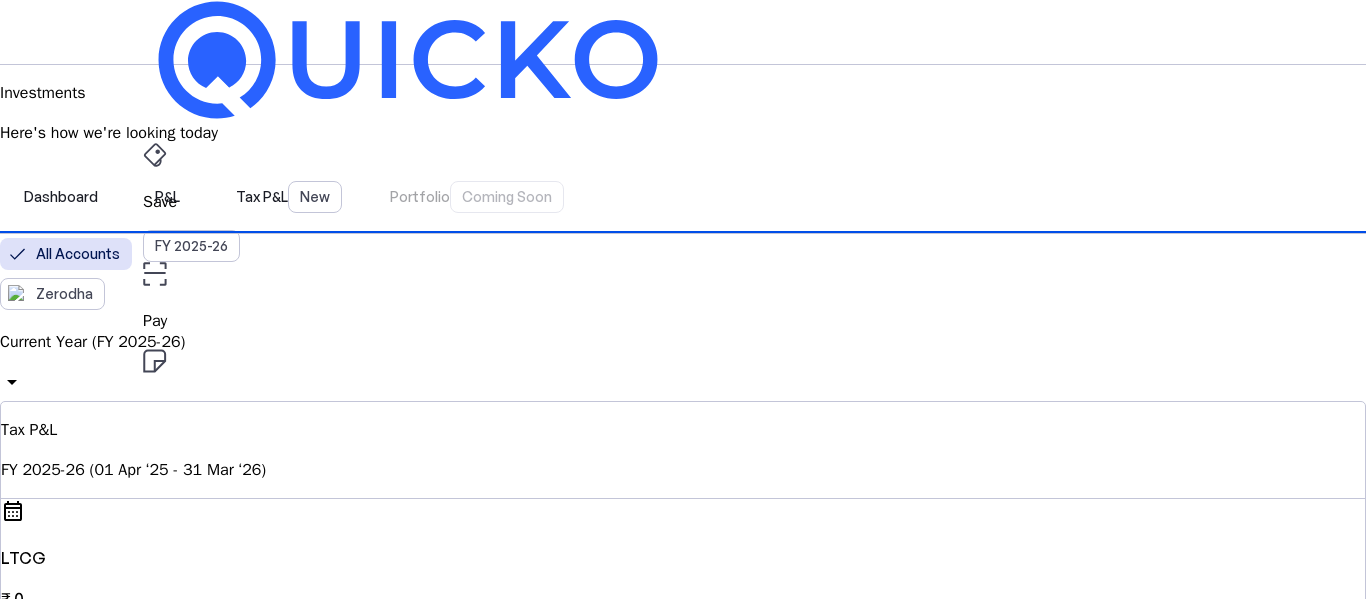 click on "Dashboard   P&L   Tax P&L  New  Portfolio  Coming Soon" at bounding box center [683, 197] 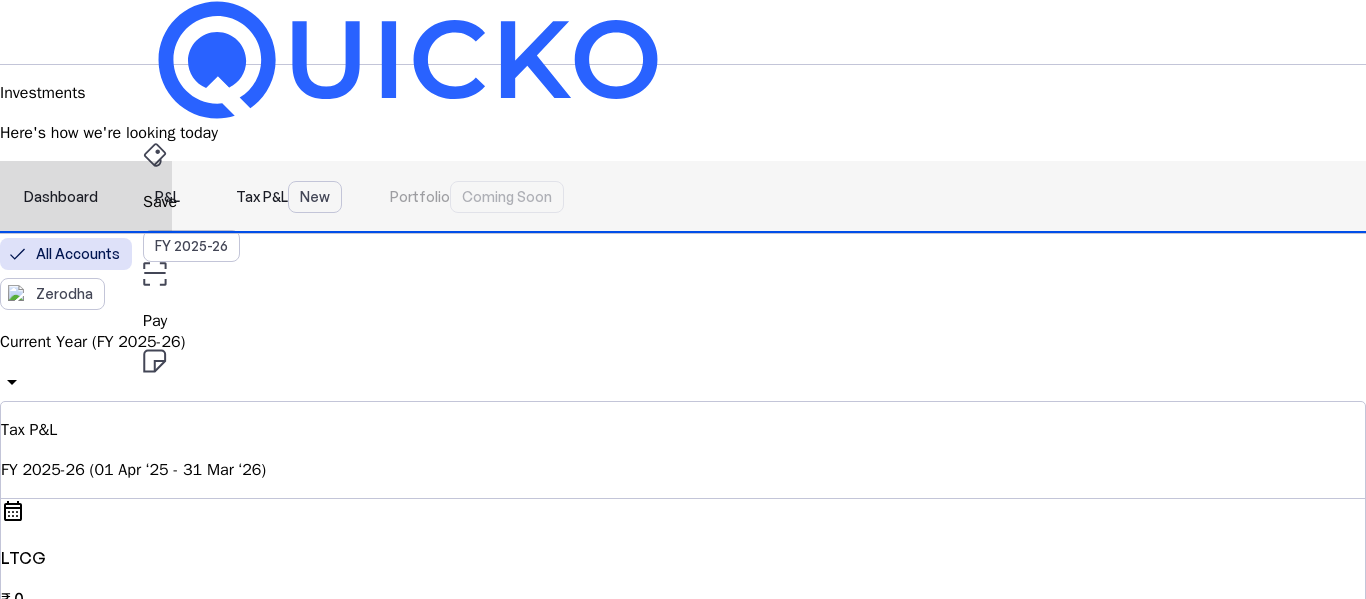 click on "P&L" at bounding box center [167, 197] 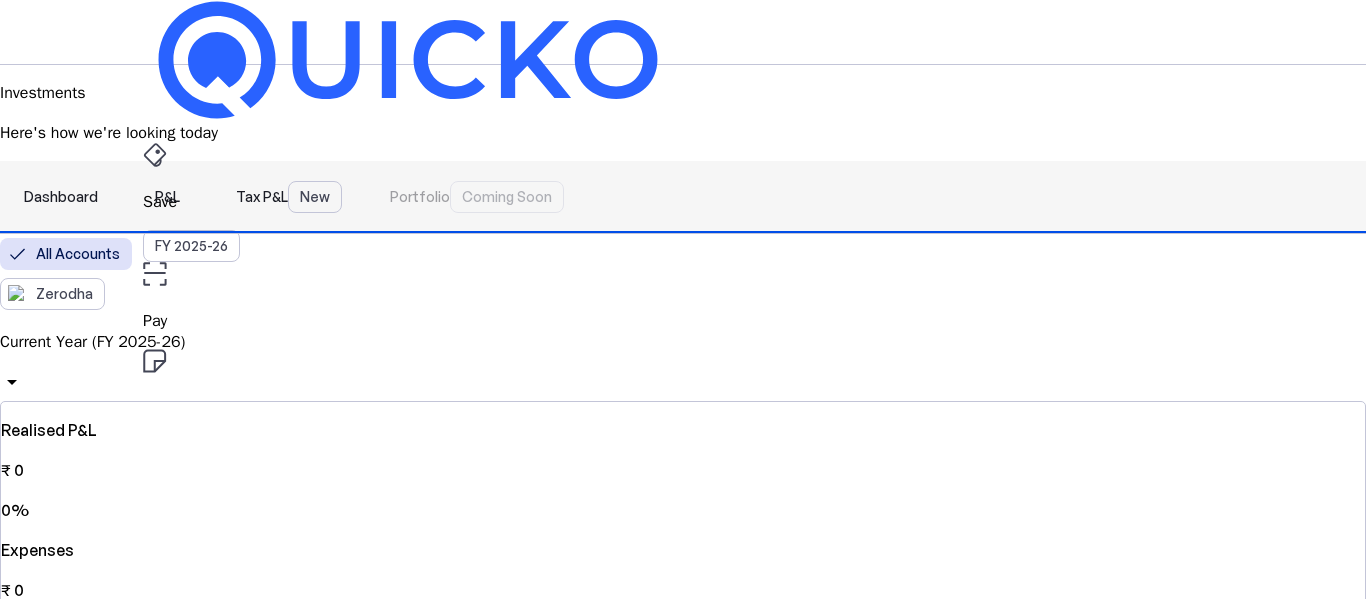 click on "Dashboard" at bounding box center (61, 197) 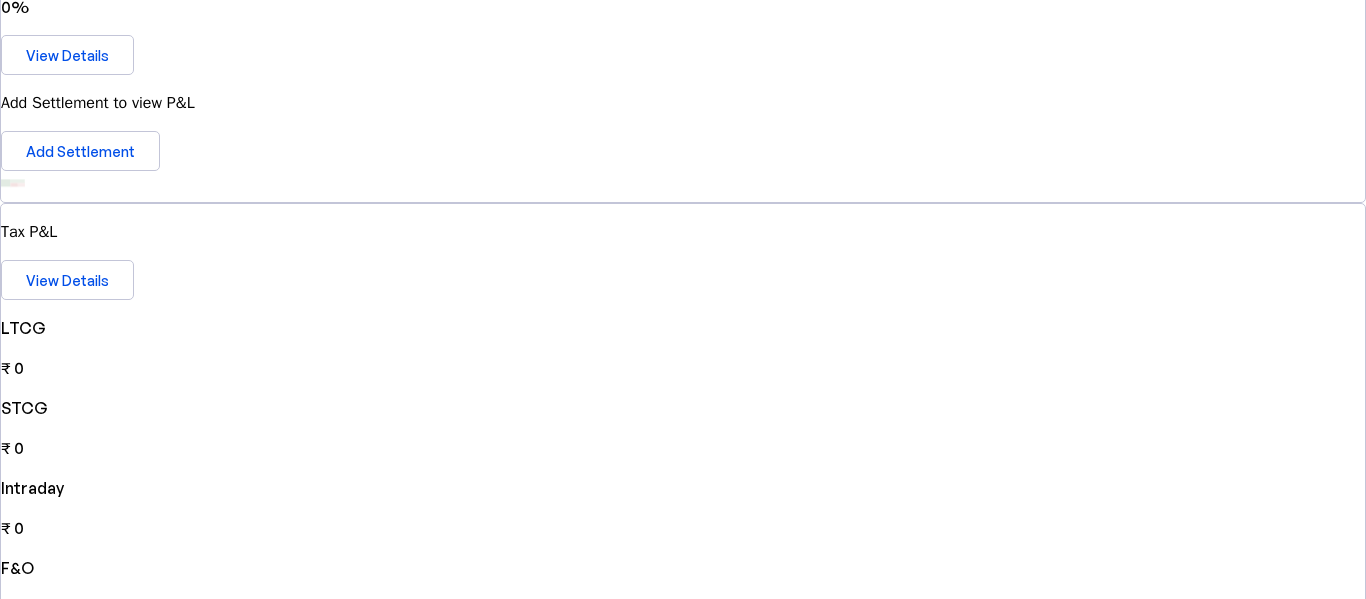 scroll, scrollTop: 200, scrollLeft: 0, axis: vertical 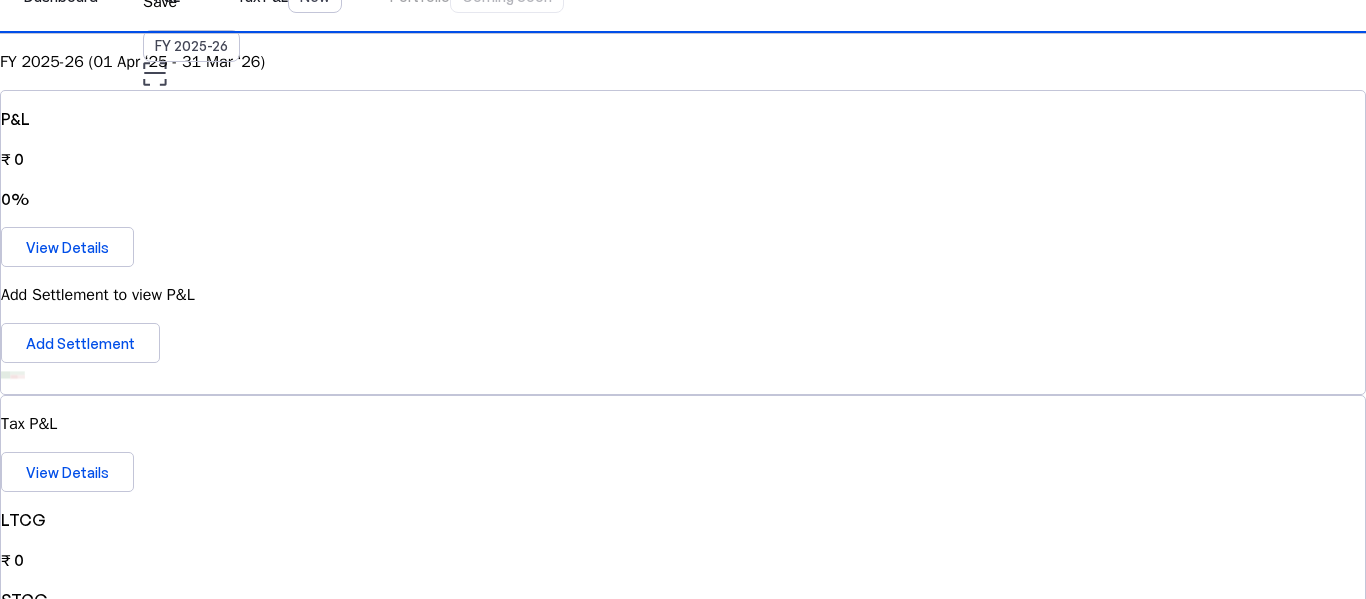 click at bounding box center (683, 1371) 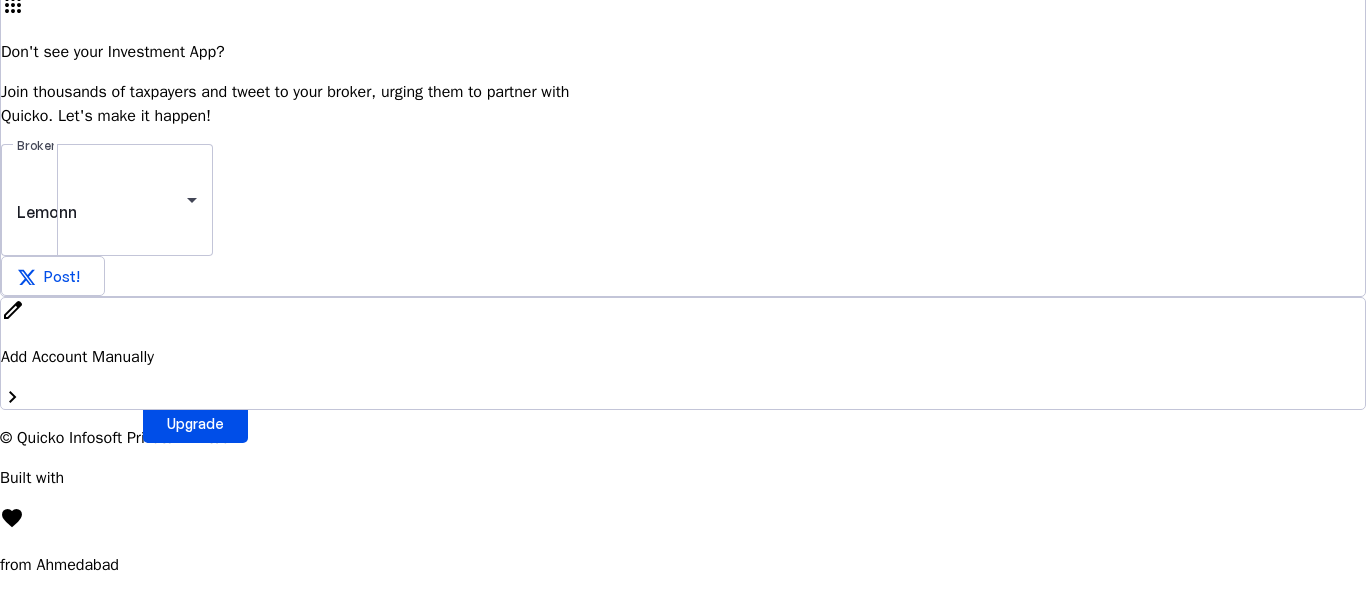 scroll, scrollTop: 0, scrollLeft: 0, axis: both 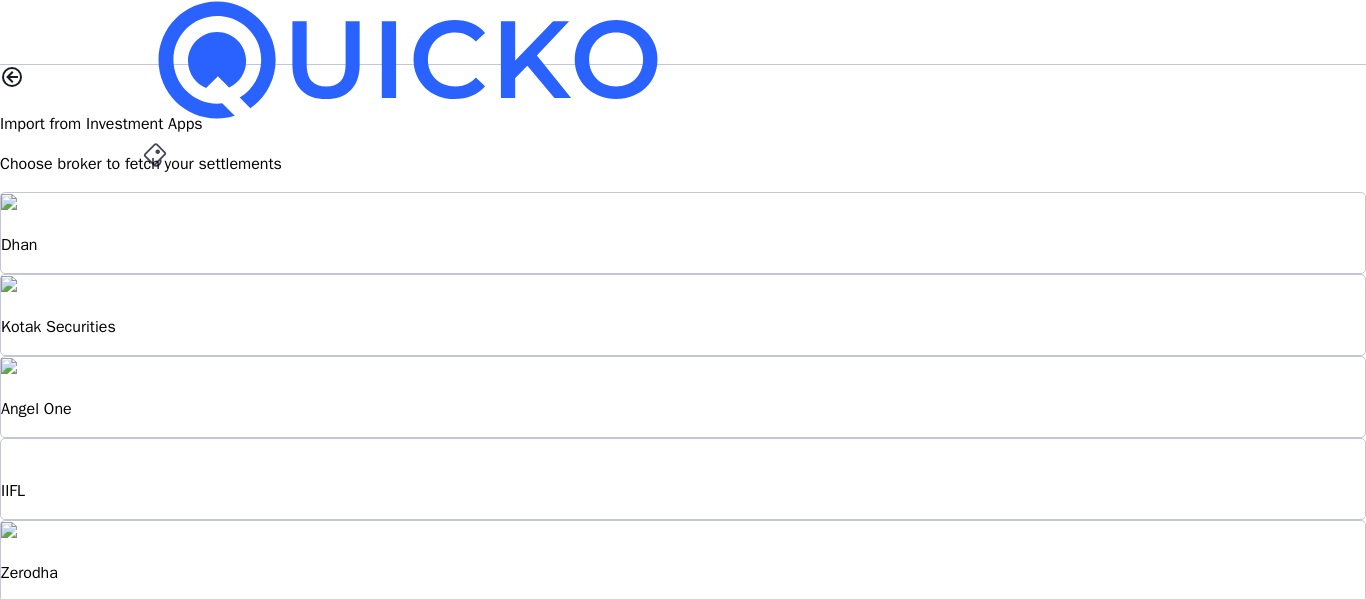 click on "Angel One" at bounding box center [683, 245] 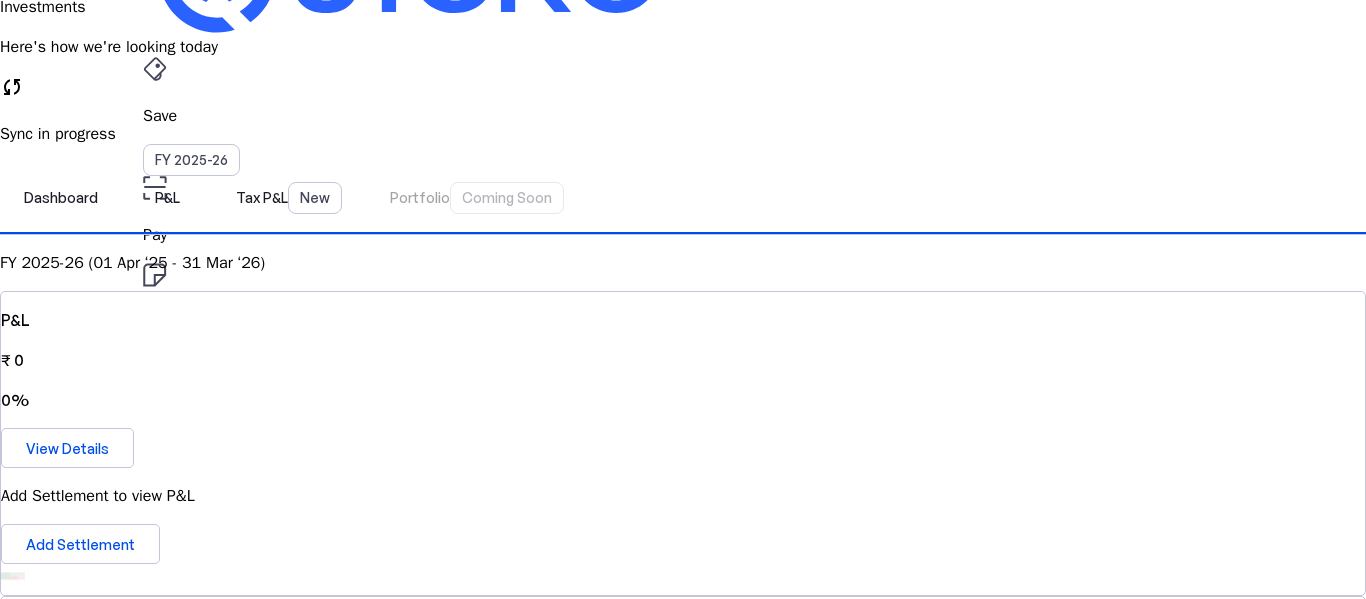 scroll, scrollTop: 0, scrollLeft: 0, axis: both 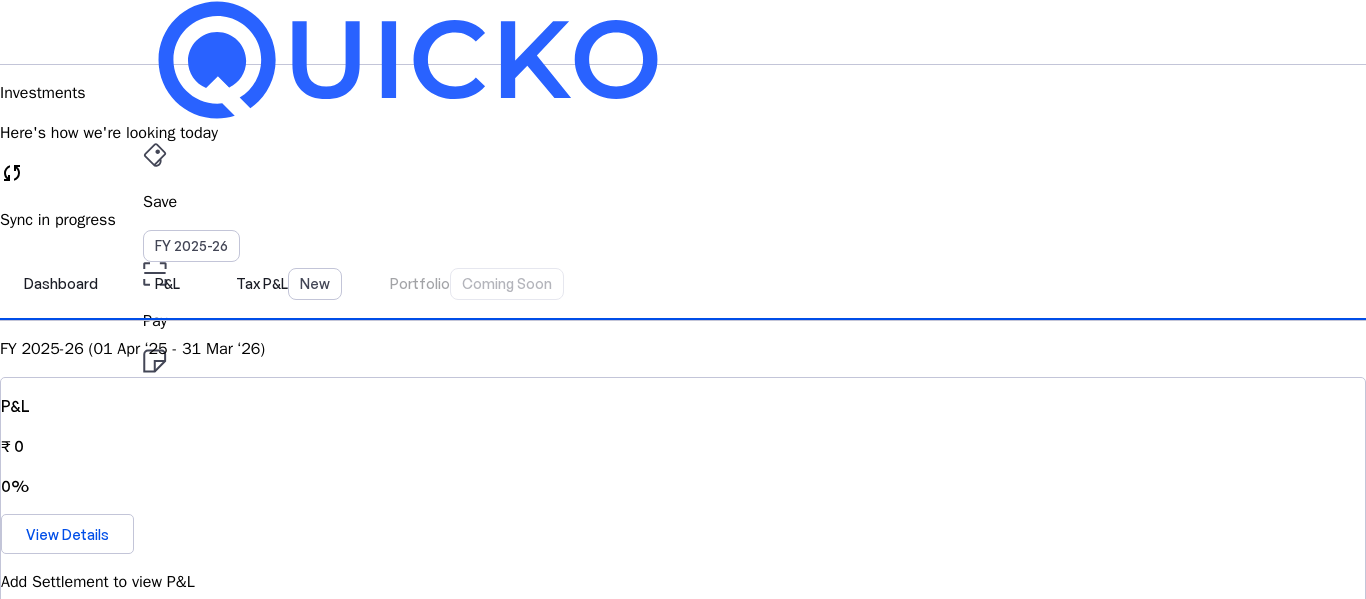 click on "AY 2025-26" at bounding box center [192, 452] 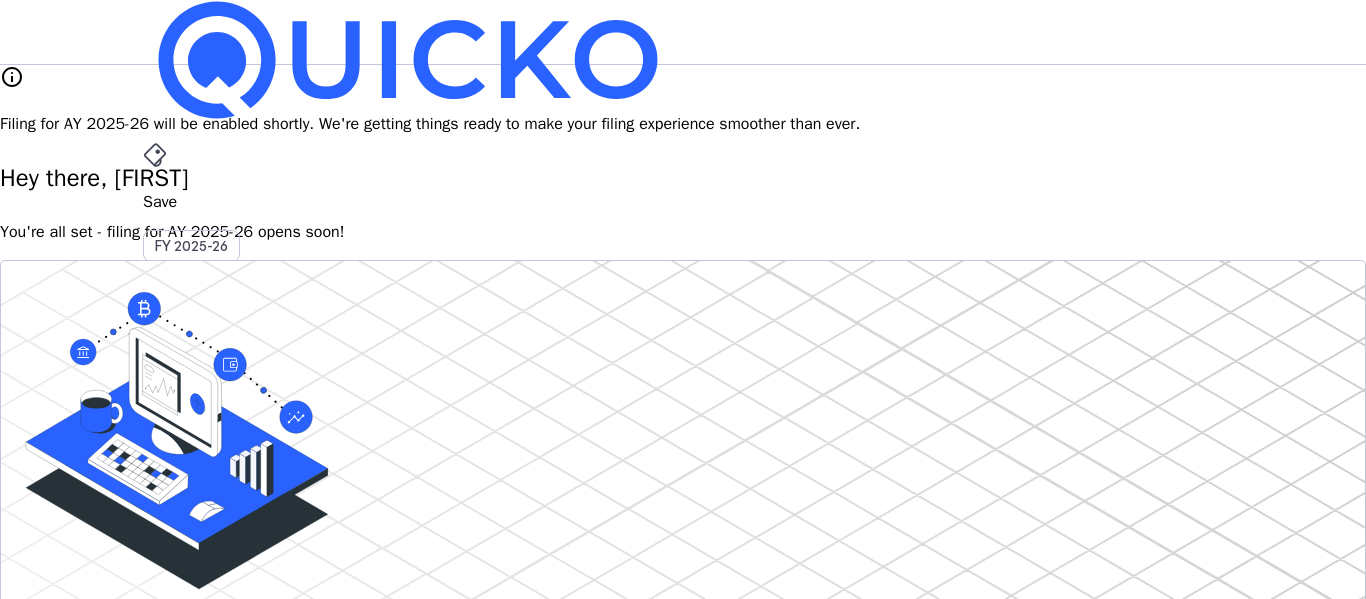 click on "File AY 2025-26" at bounding box center (683, 202) 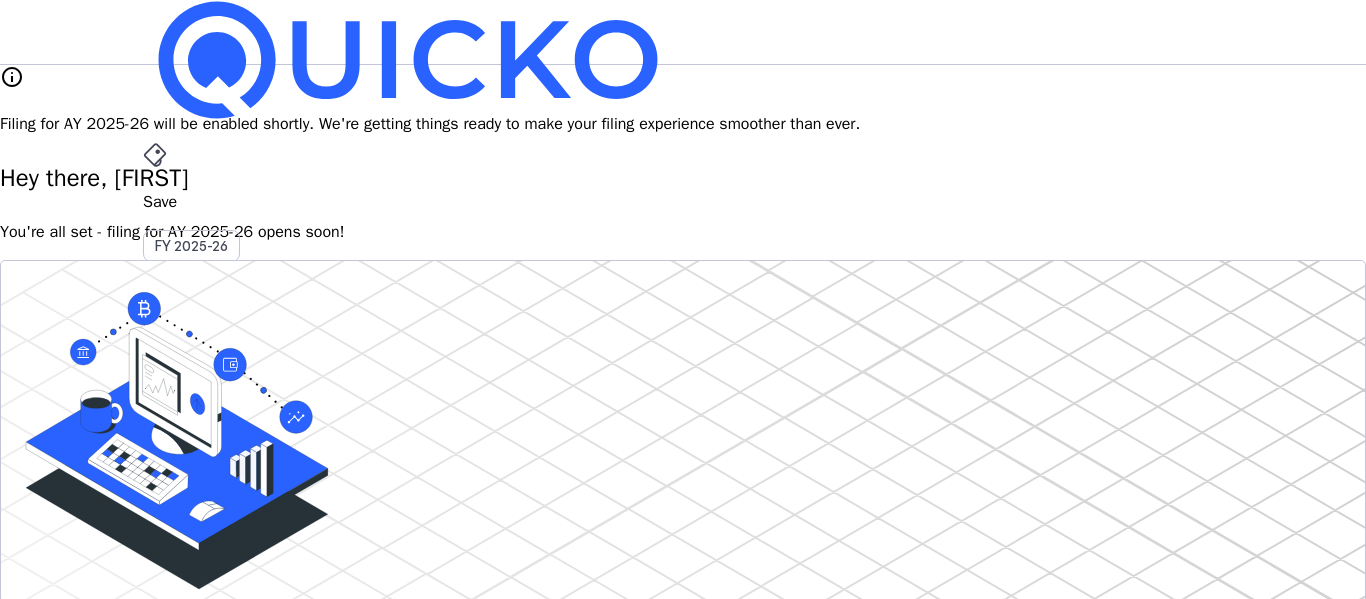 click on "Upgrade" at bounding box center (195, 623) 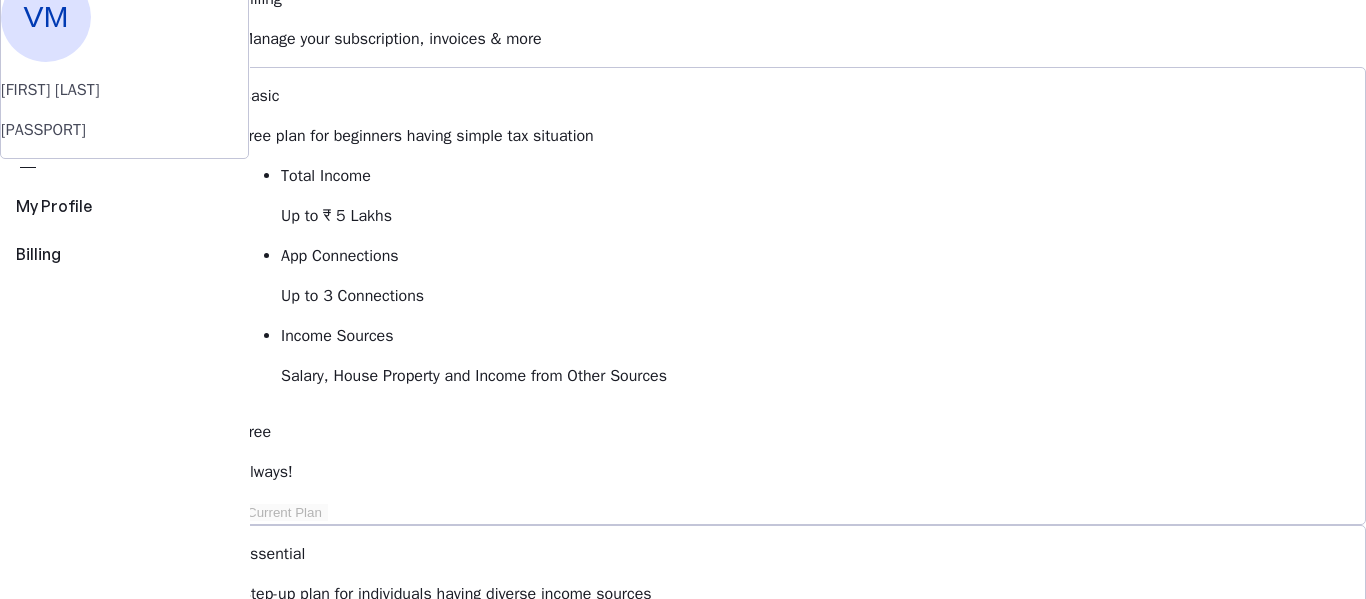 scroll, scrollTop: 200, scrollLeft: 0, axis: vertical 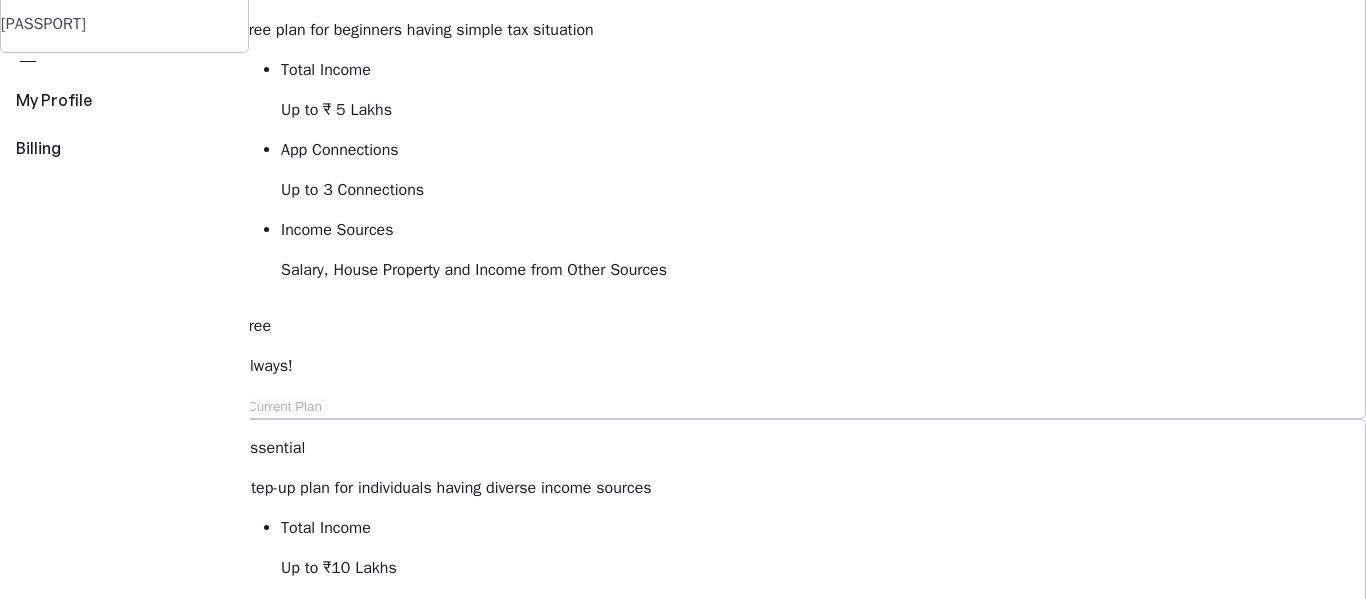 click on "Up to 3 Connections" at bounding box center [823, 110] 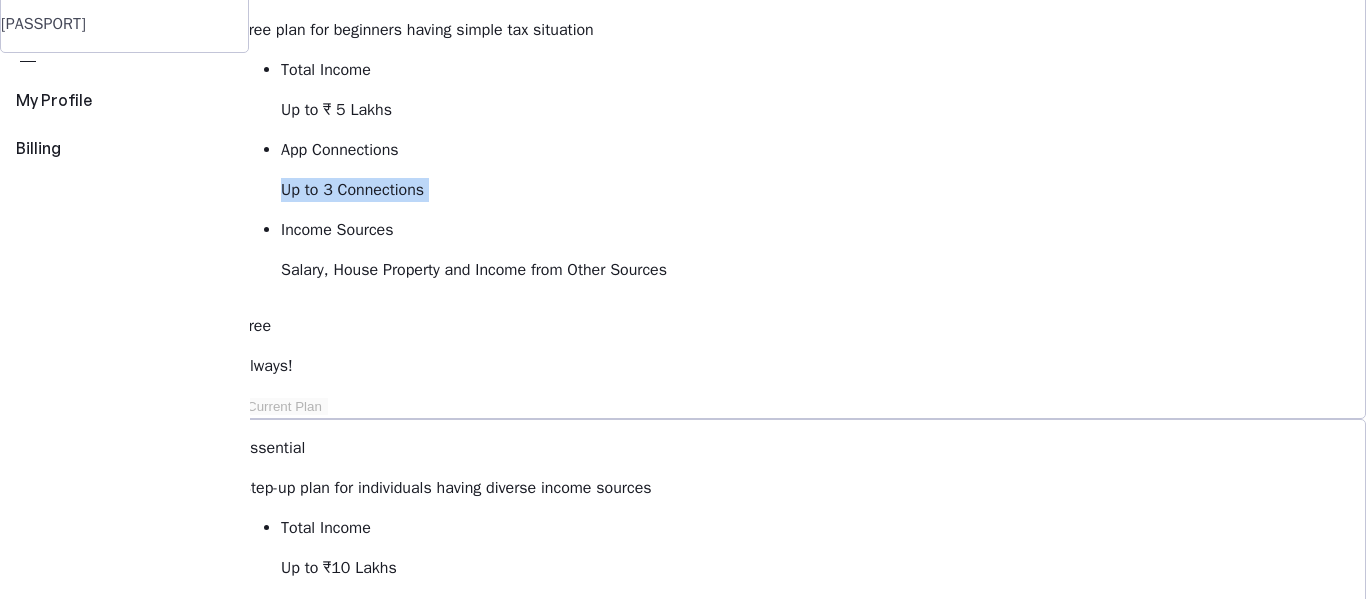 click on "Up to 3 Connections" at bounding box center (823, 110) 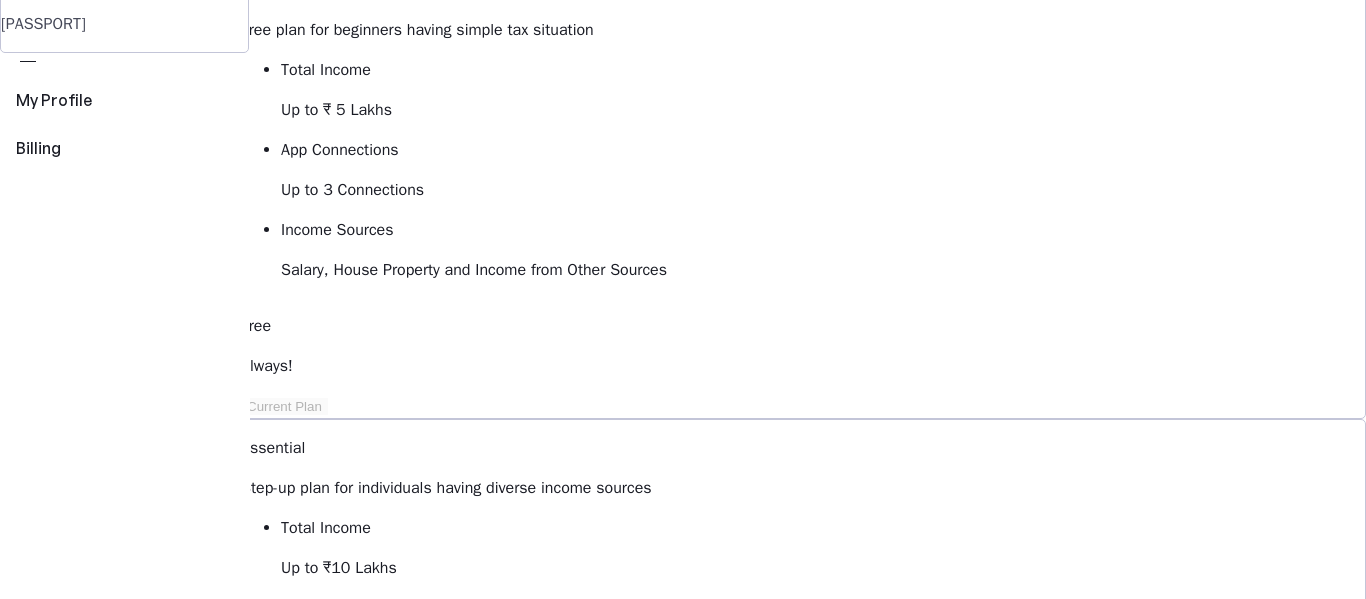 click on "App Connections" at bounding box center [823, 70] 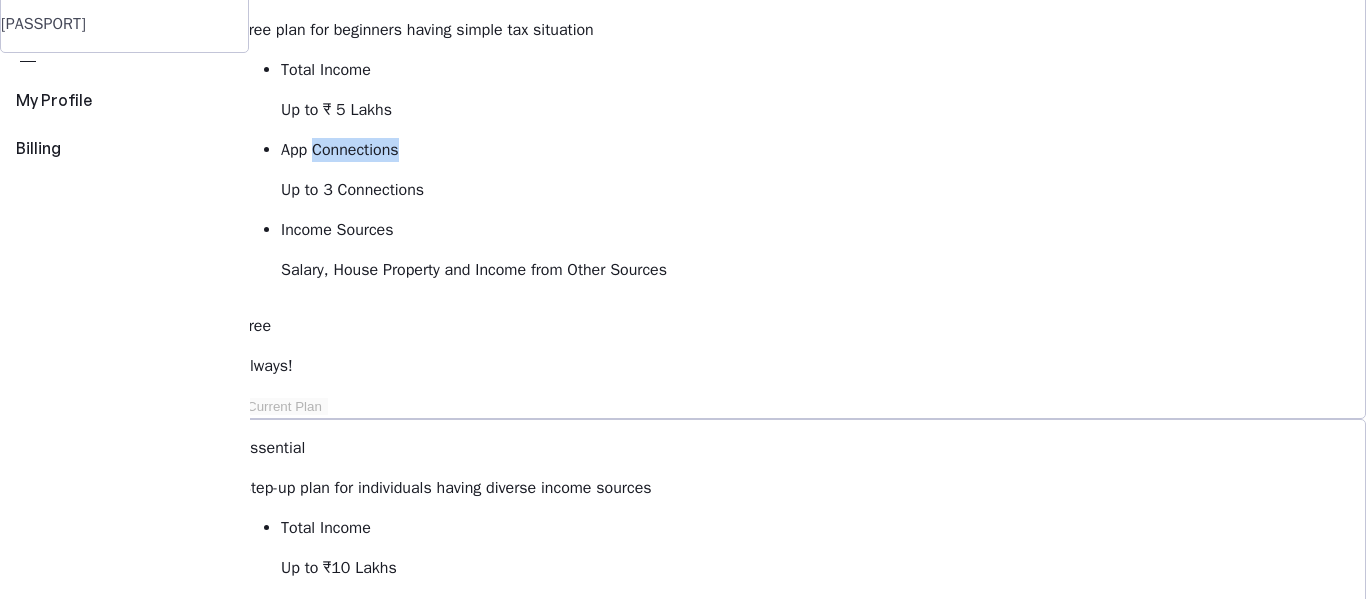 click on "App Connections" at bounding box center [823, 70] 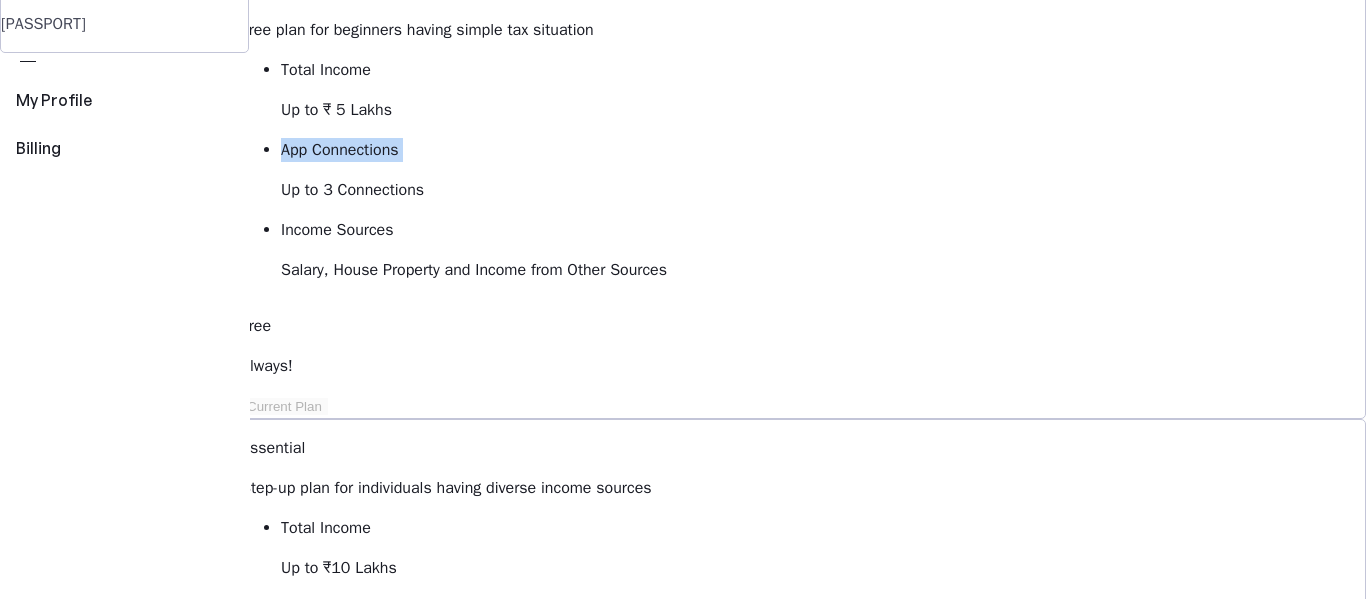 click on "App Connections" at bounding box center (823, 70) 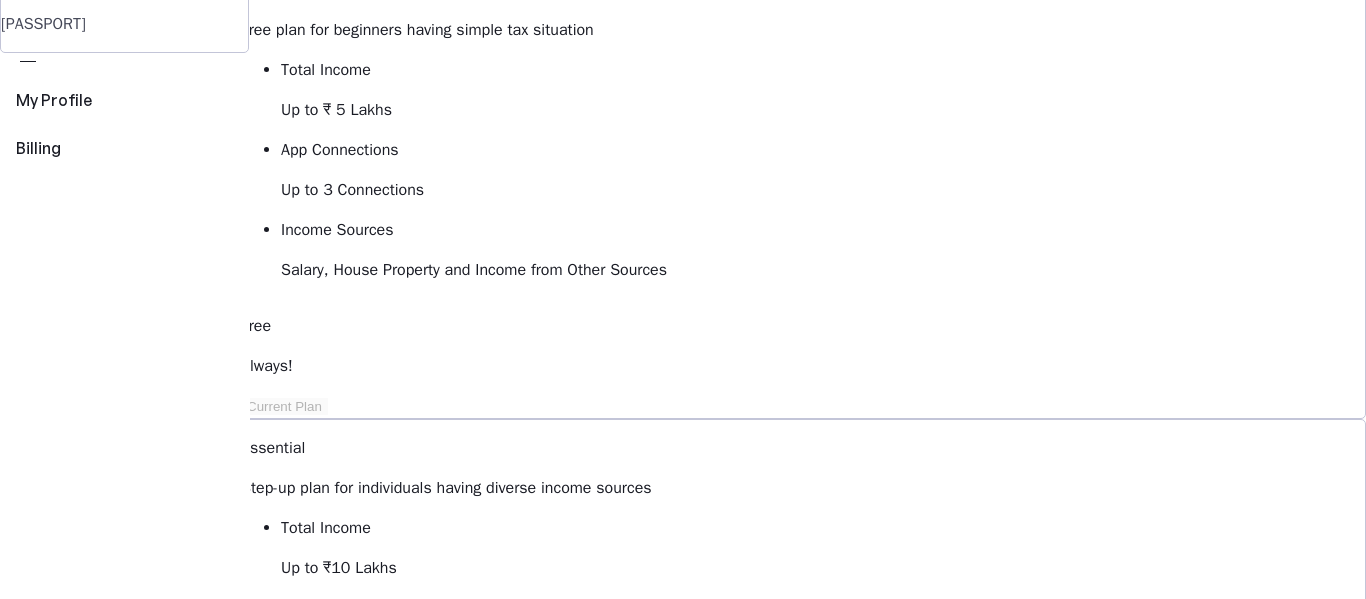 click on "Total Income" at bounding box center (823, 70) 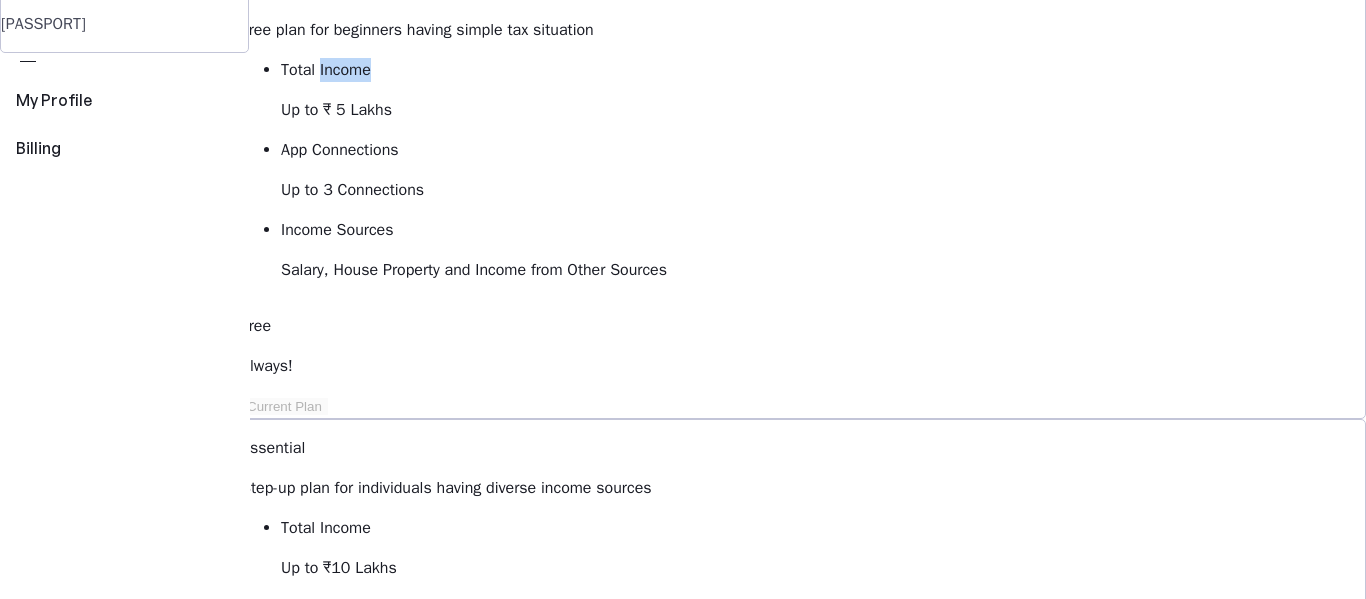 click on "Total Income" at bounding box center [823, 70] 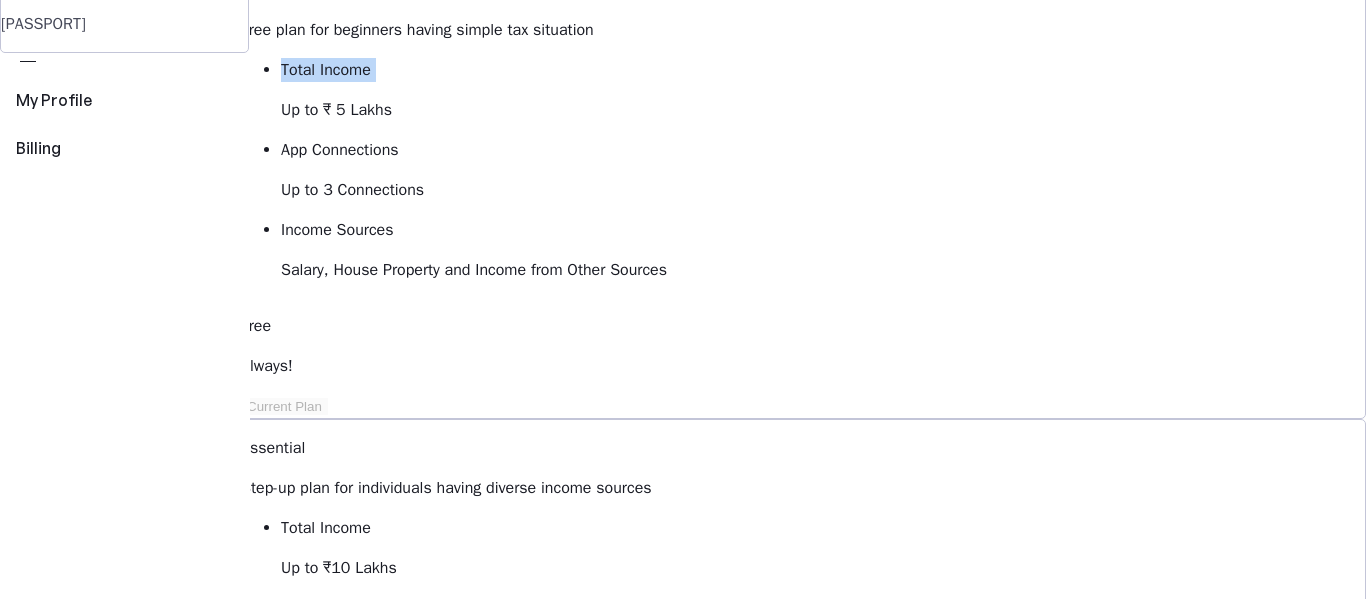 click on "Total Income" at bounding box center (823, 70) 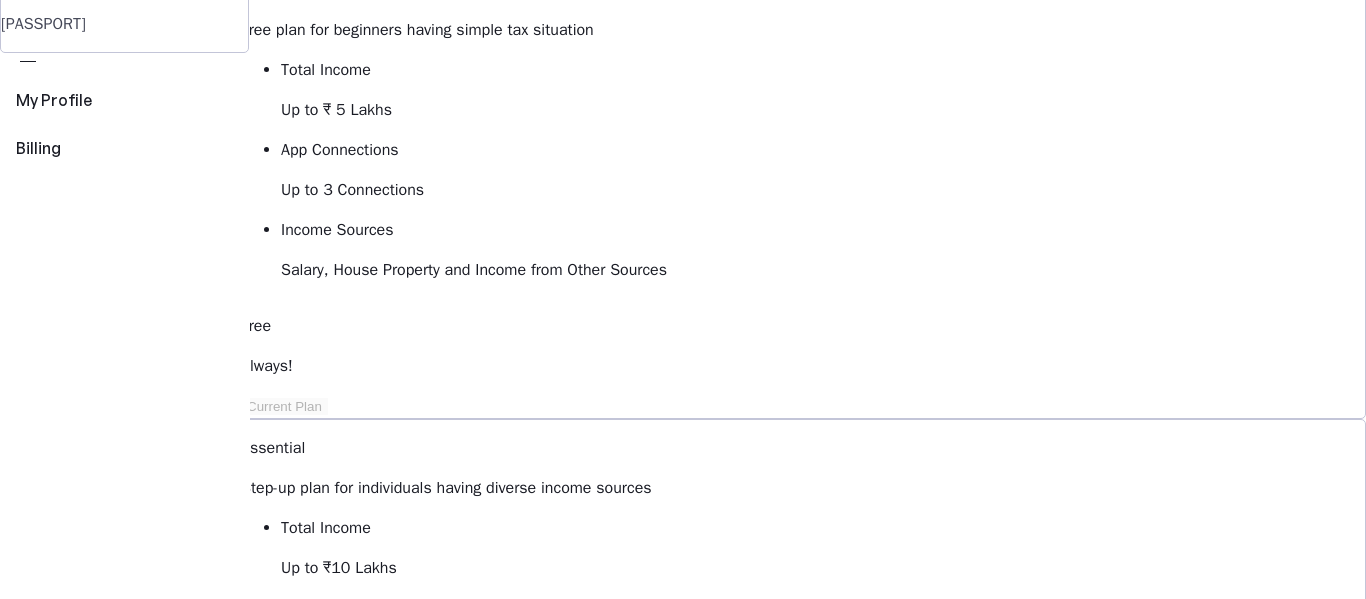 click on "Up to ₹10 Lakhs" at bounding box center (823, 568) 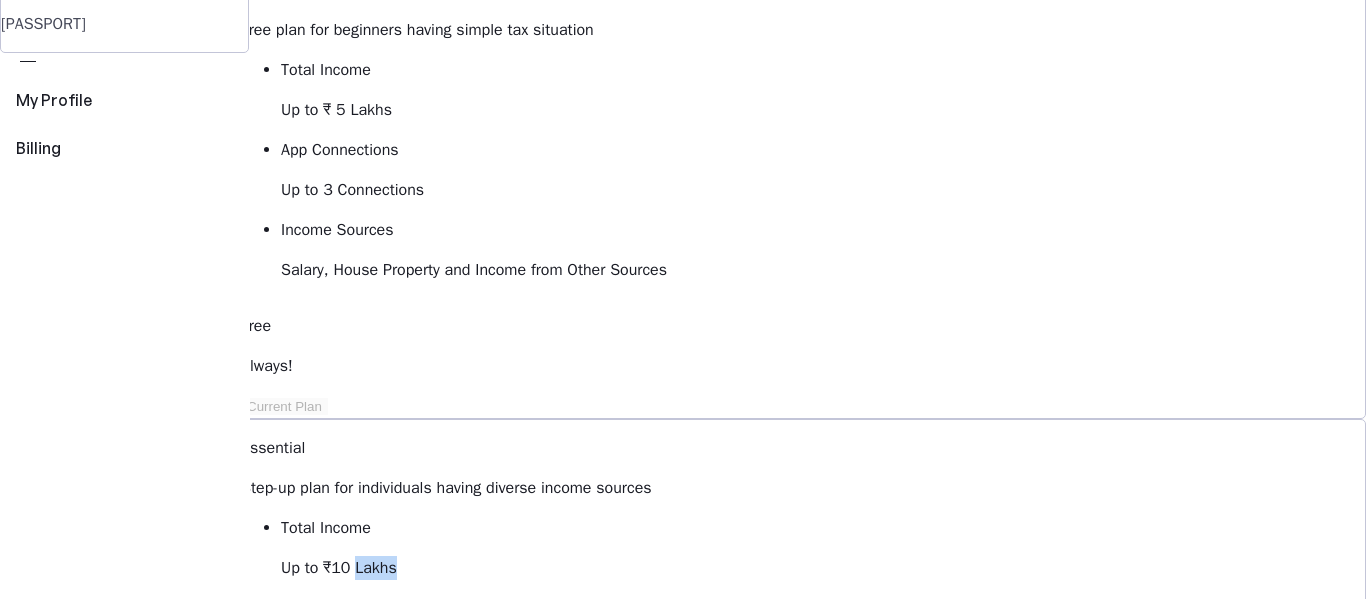 click on "Up to ₹10 Lakhs" at bounding box center [823, 568] 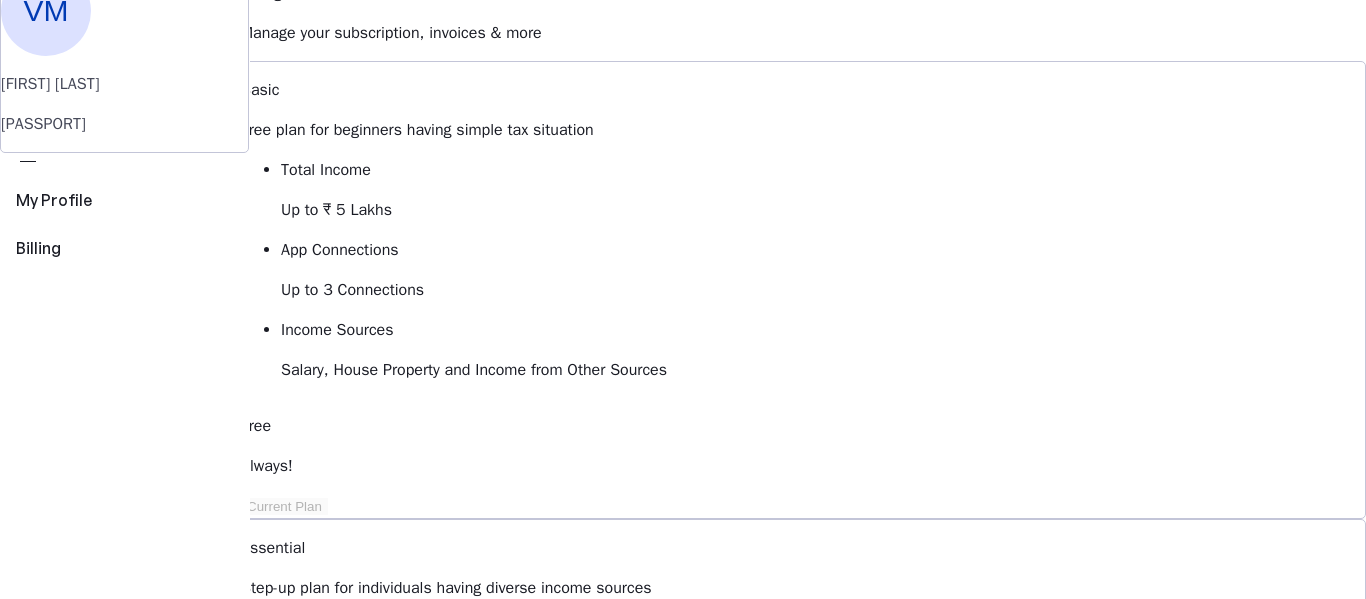 click on "Step-up plan for individuals having diverse income sources" at bounding box center [803, 588] 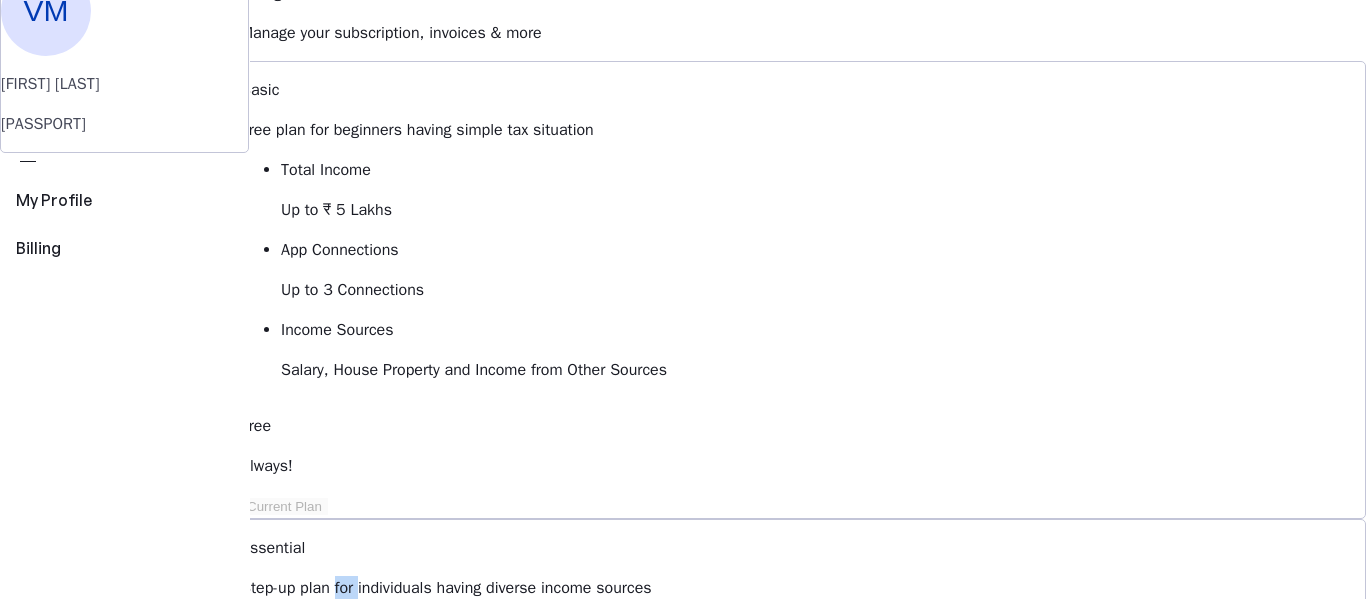 click on "Step-up plan for individuals having diverse income sources" at bounding box center [803, 588] 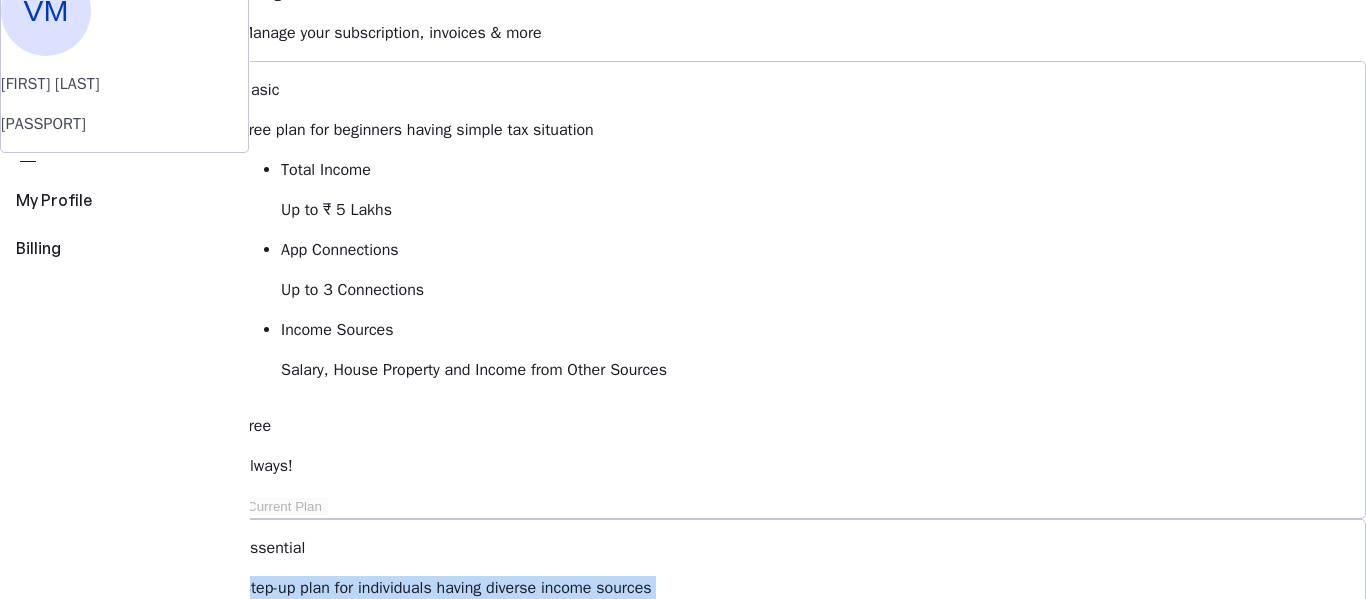 click on "Step-up plan for individuals having diverse income sources" at bounding box center [803, 588] 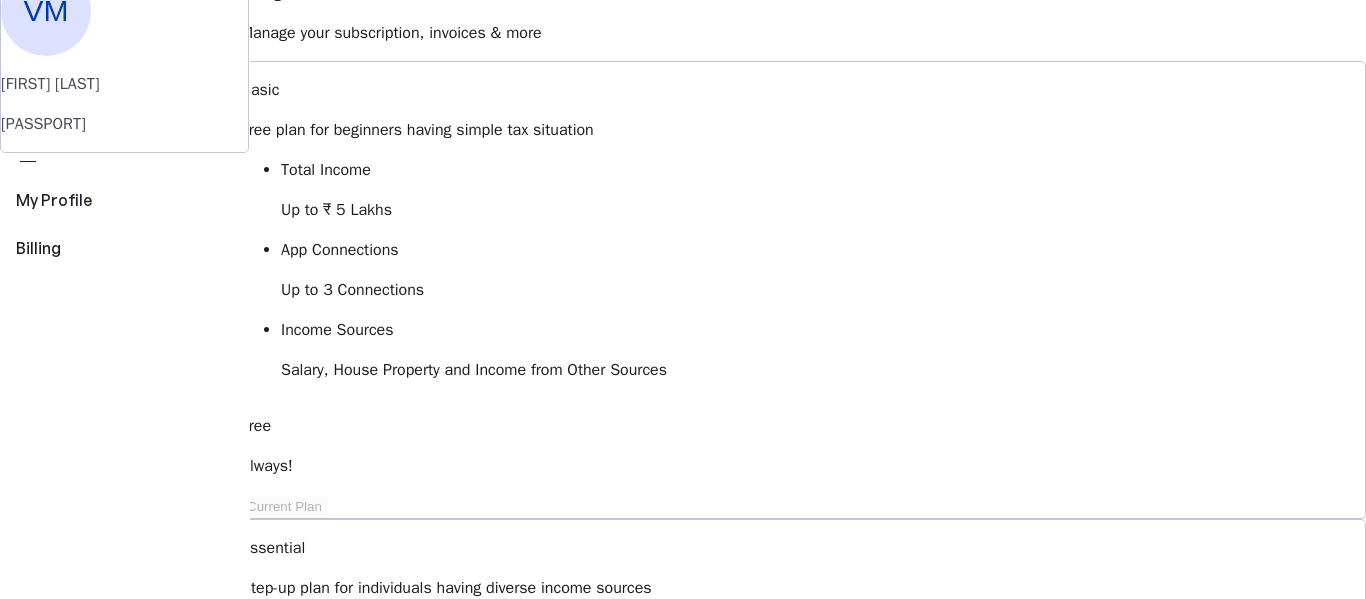 click on "Salary, House Property and Income from Other Sources" at bounding box center (823, 210) 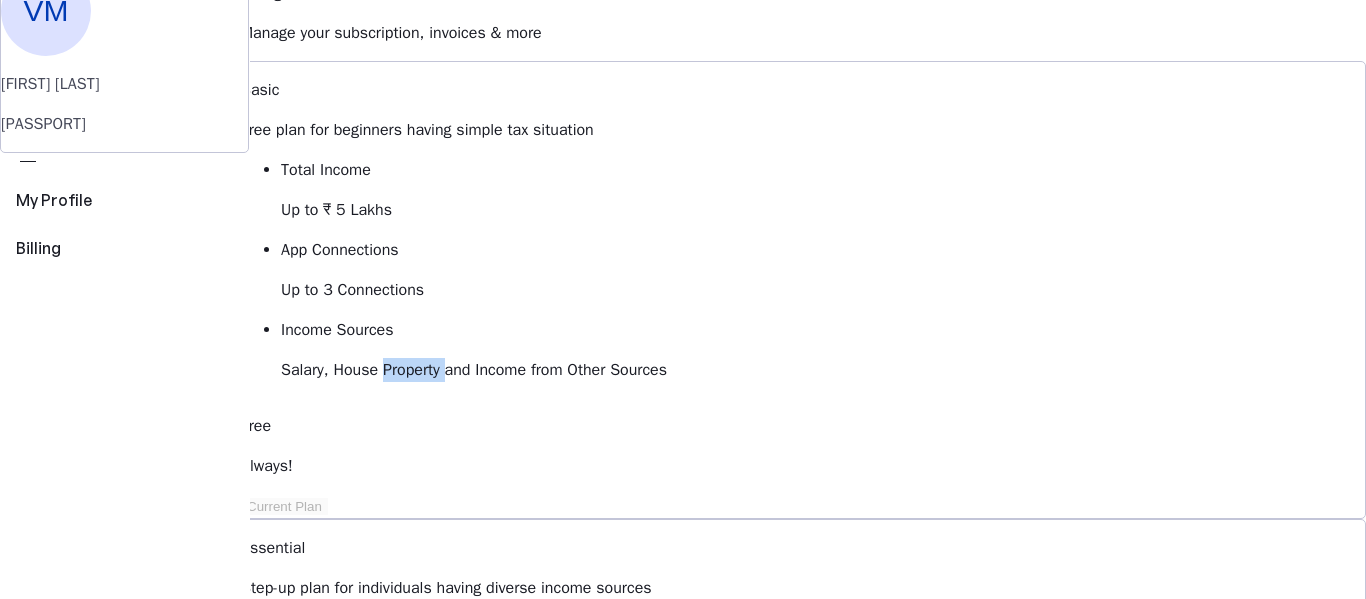 click on "Salary, House Property and Income from Other Sources" at bounding box center (823, 210) 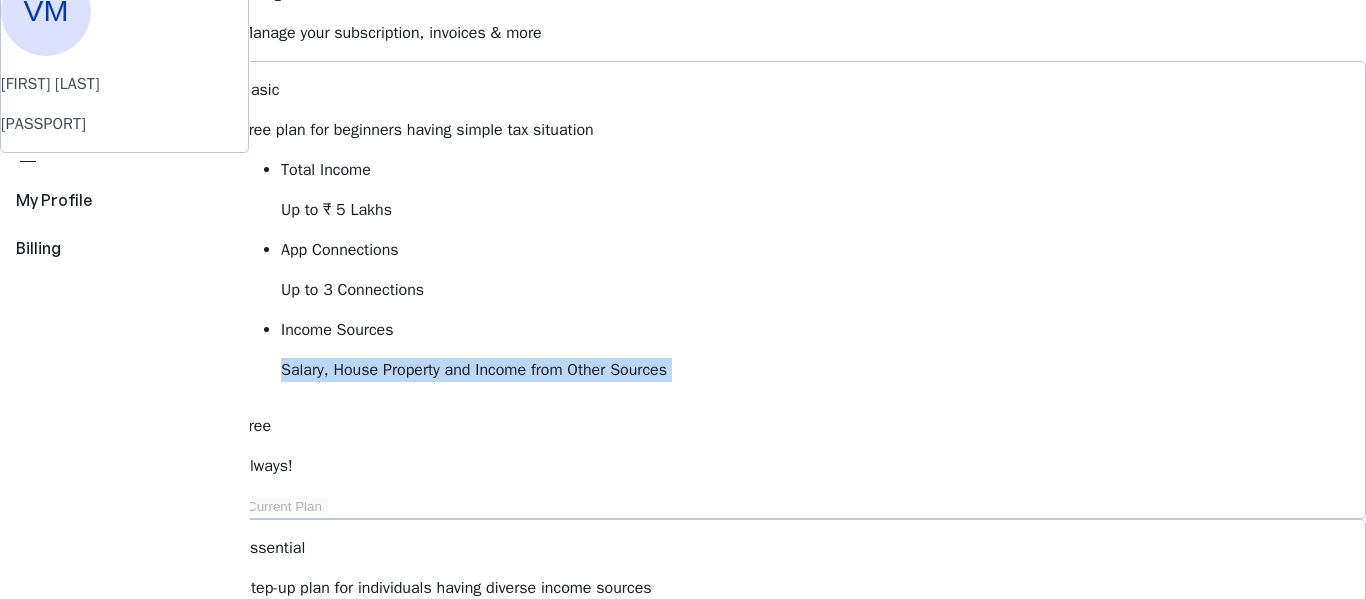 click on "Salary, House Property and Income from Other Sources" at bounding box center [823, 210] 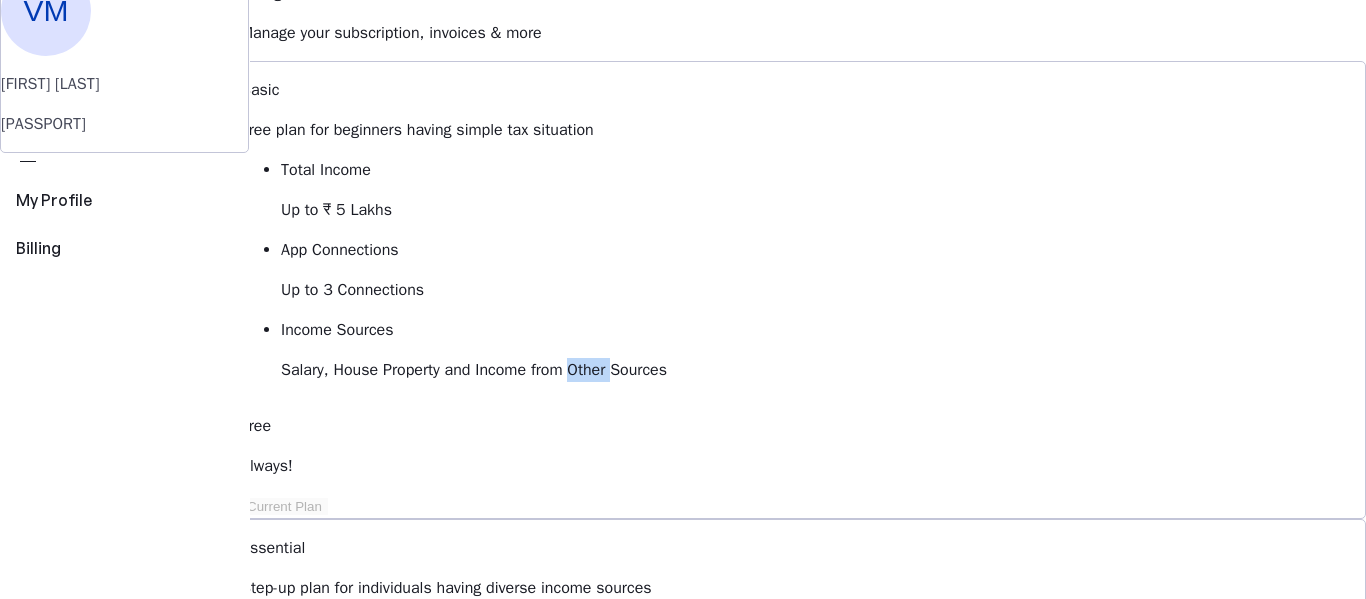 click on "Salary, House Property and Income from Other Sources" at bounding box center [823, 210] 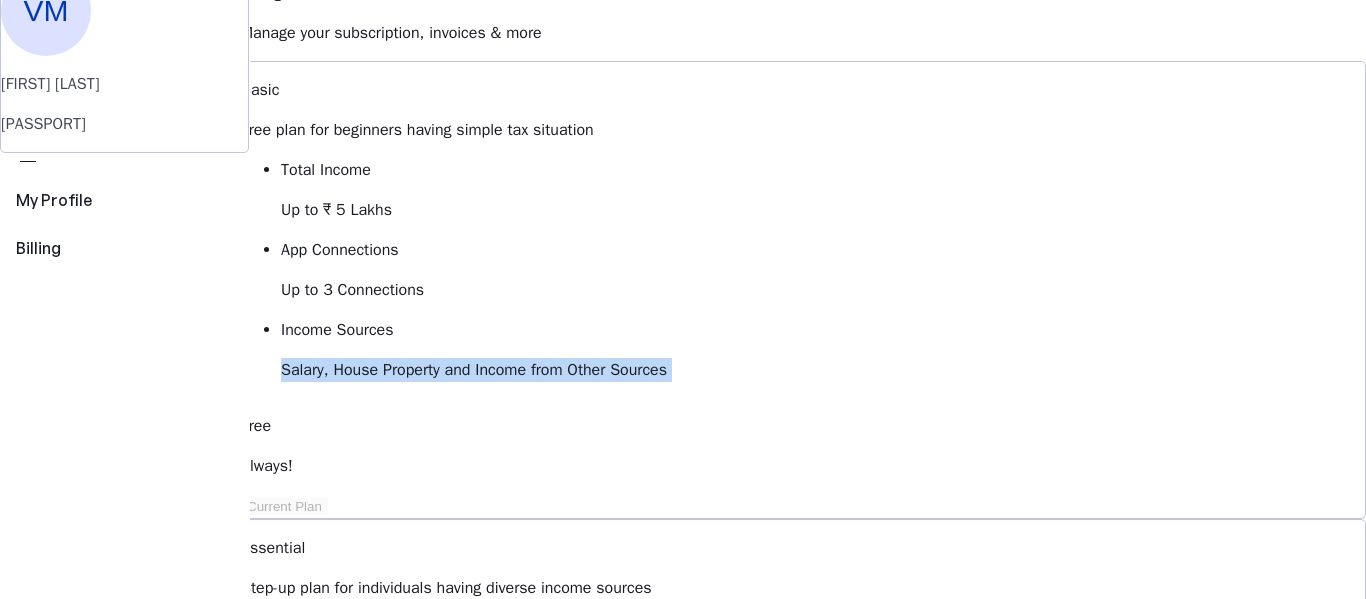 click on "Salary, House Property and Income from Other Sources" at bounding box center [823, 210] 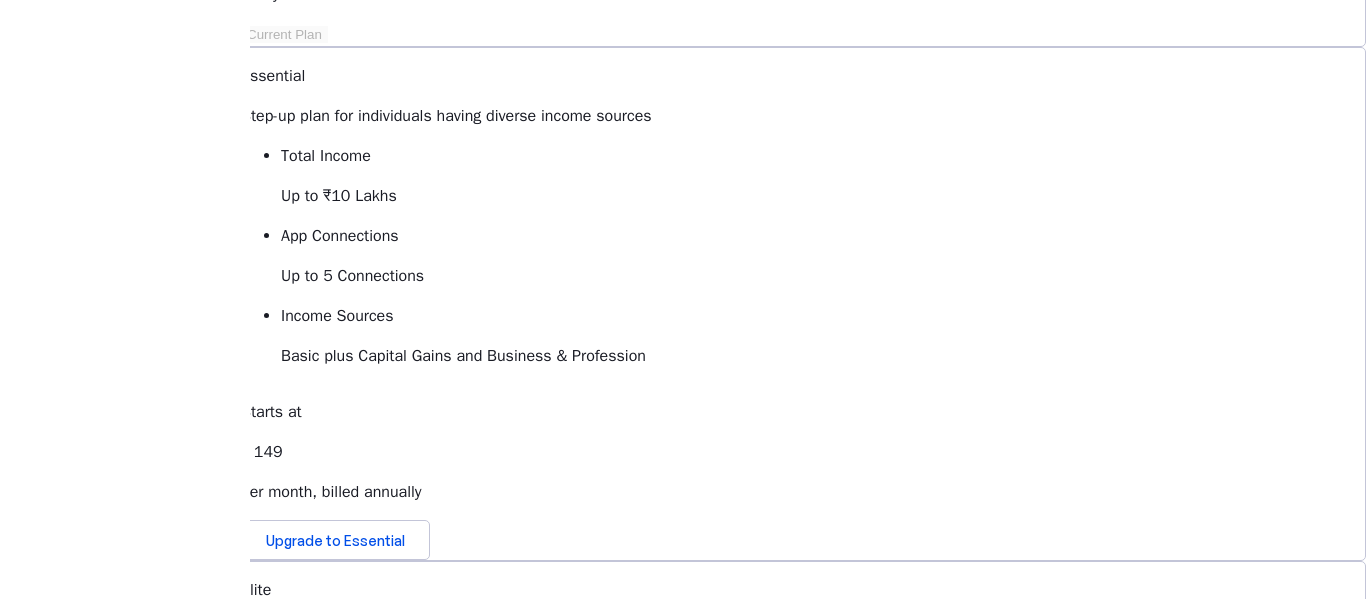scroll, scrollTop: 600, scrollLeft: 0, axis: vertical 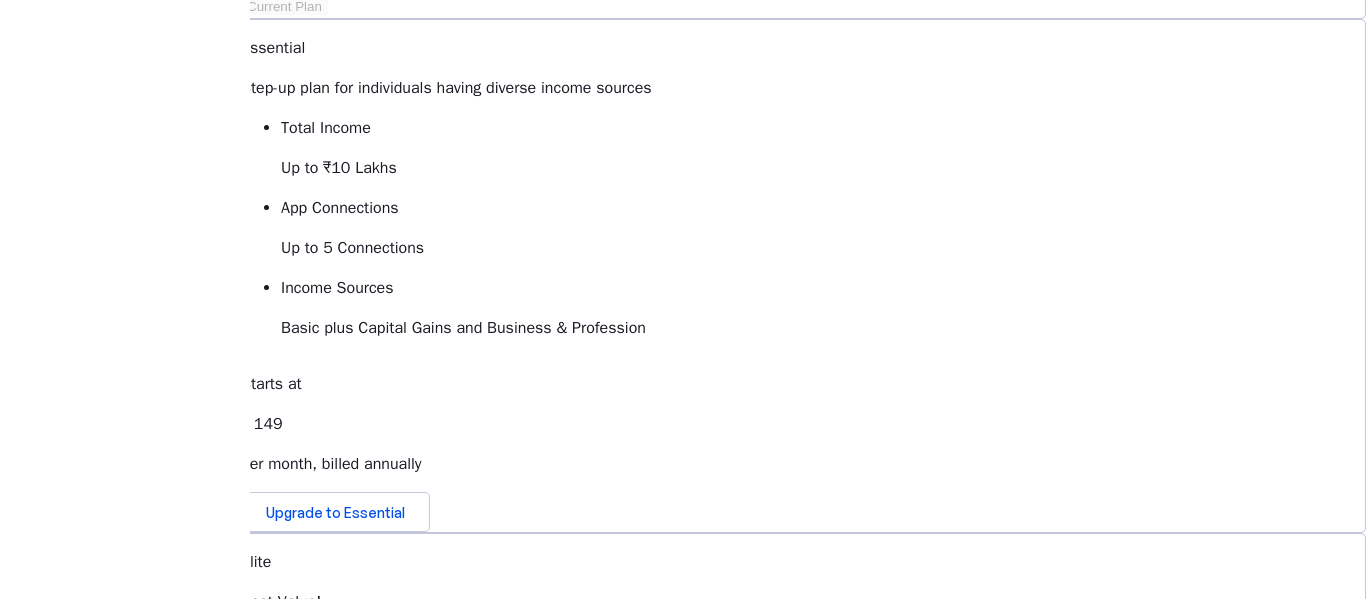 click on "View Comparison" at bounding box center (298, 1107) 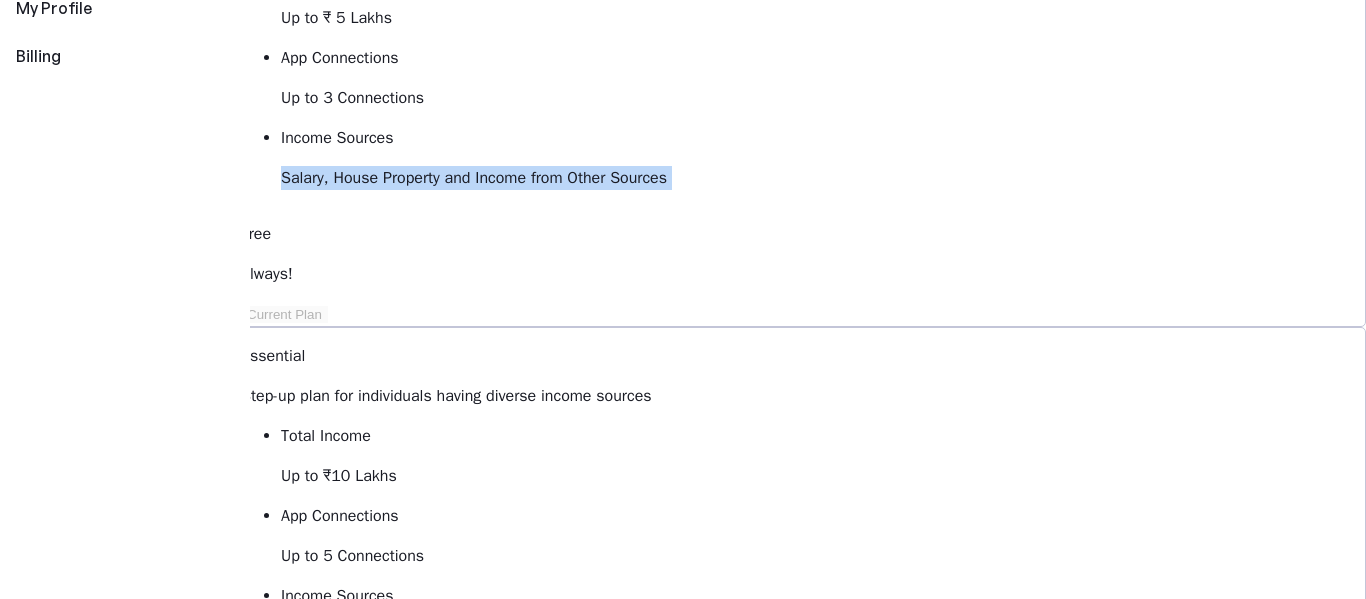 scroll, scrollTop: 300, scrollLeft: 0, axis: vertical 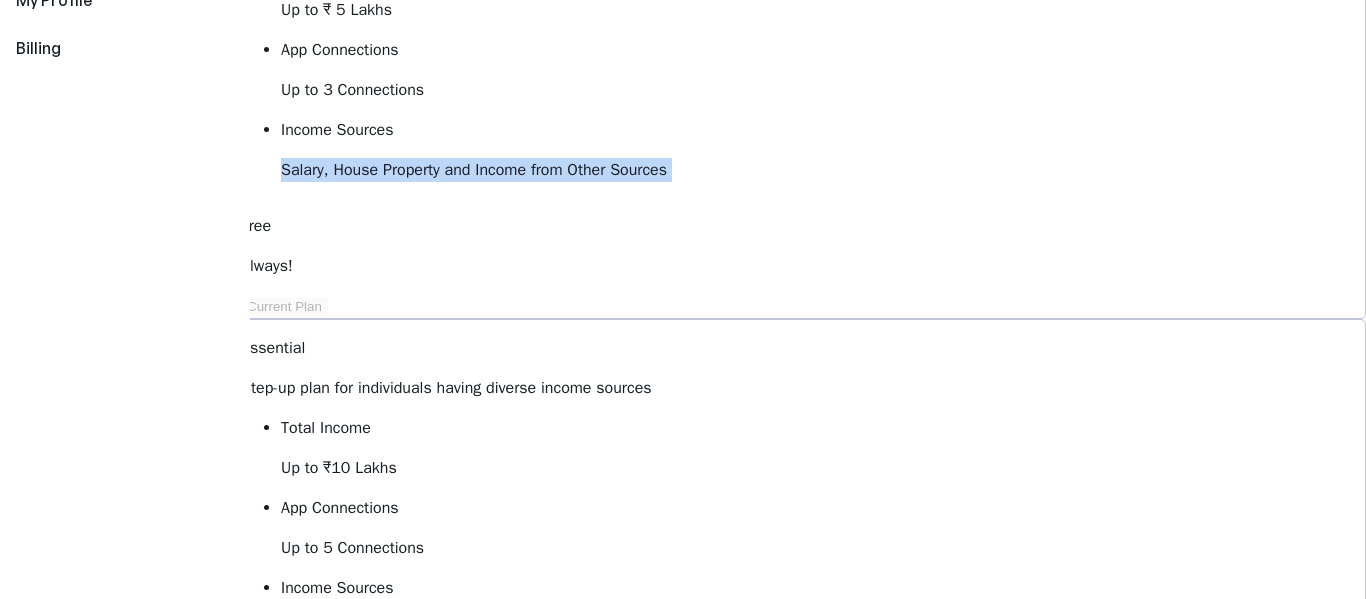 click on "Upgrade to Elite" at bounding box center [319, 1366] 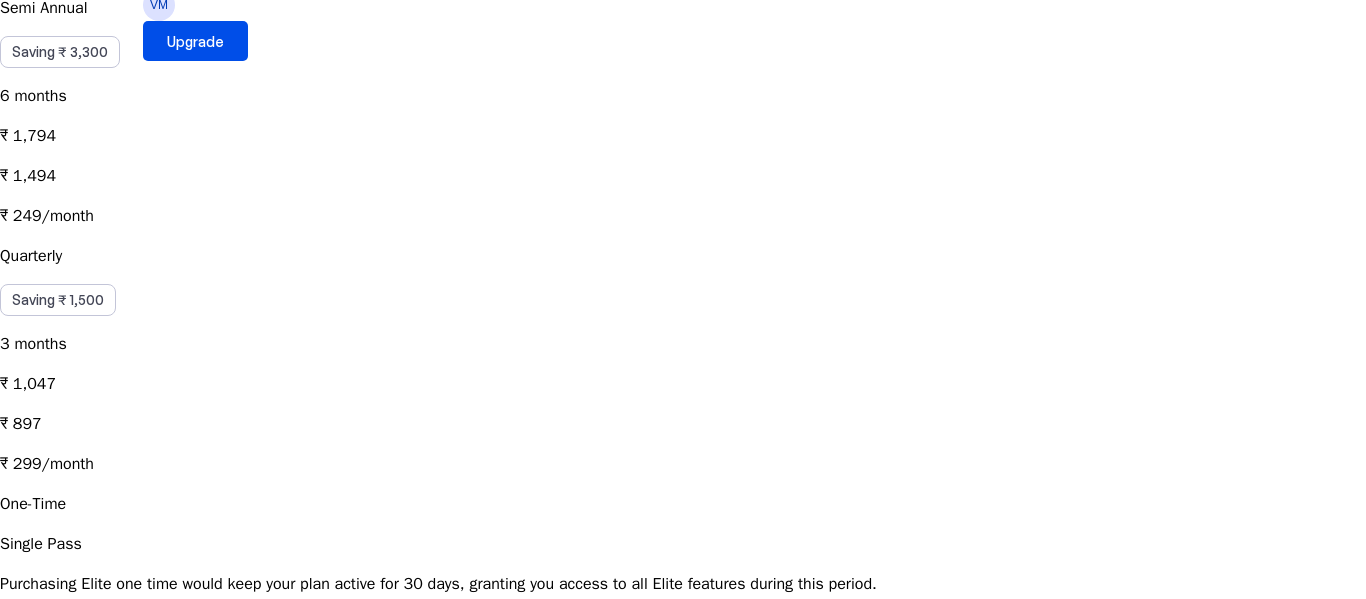 scroll, scrollTop: 600, scrollLeft: 0, axis: vertical 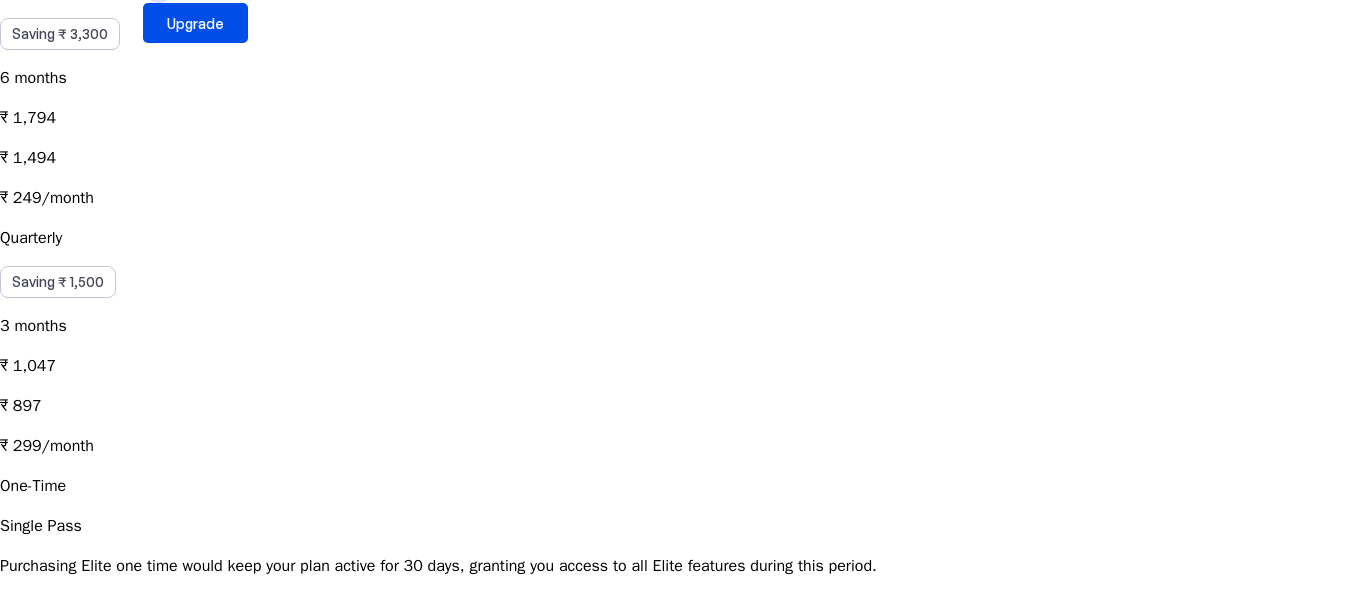 click on "local_activity Apply Coupon chevron_right" at bounding box center (683, 774) 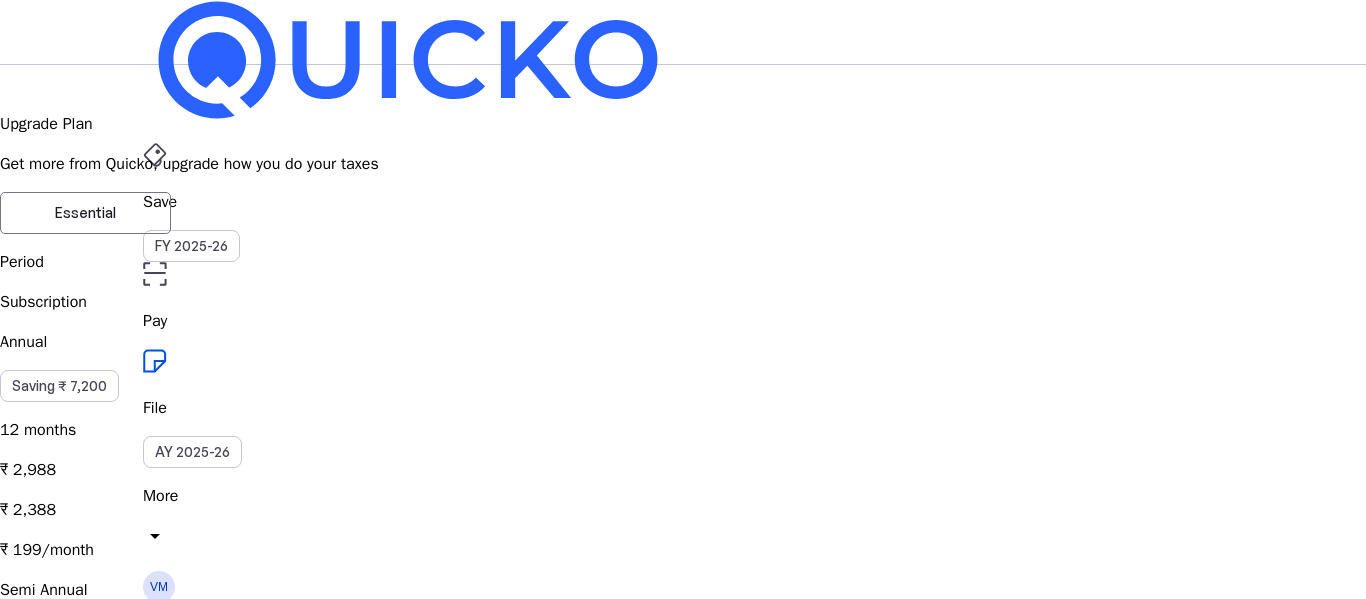 click on "cancel" at bounding box center (12, 2420) 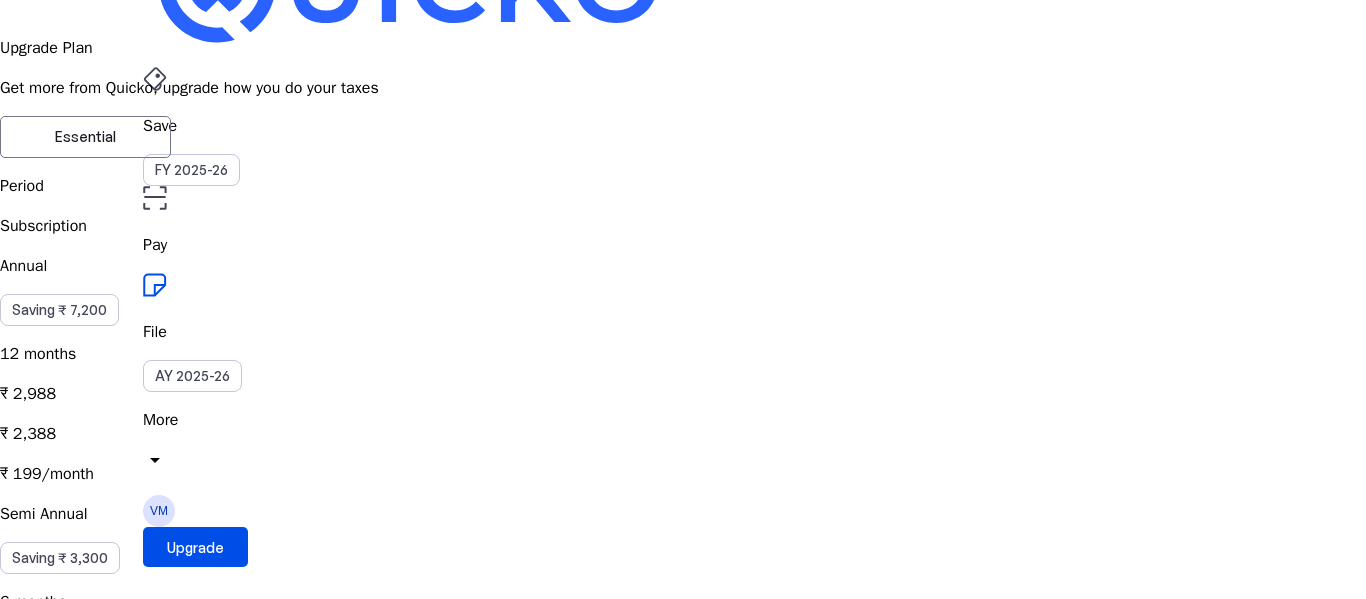 scroll, scrollTop: 0, scrollLeft: 0, axis: both 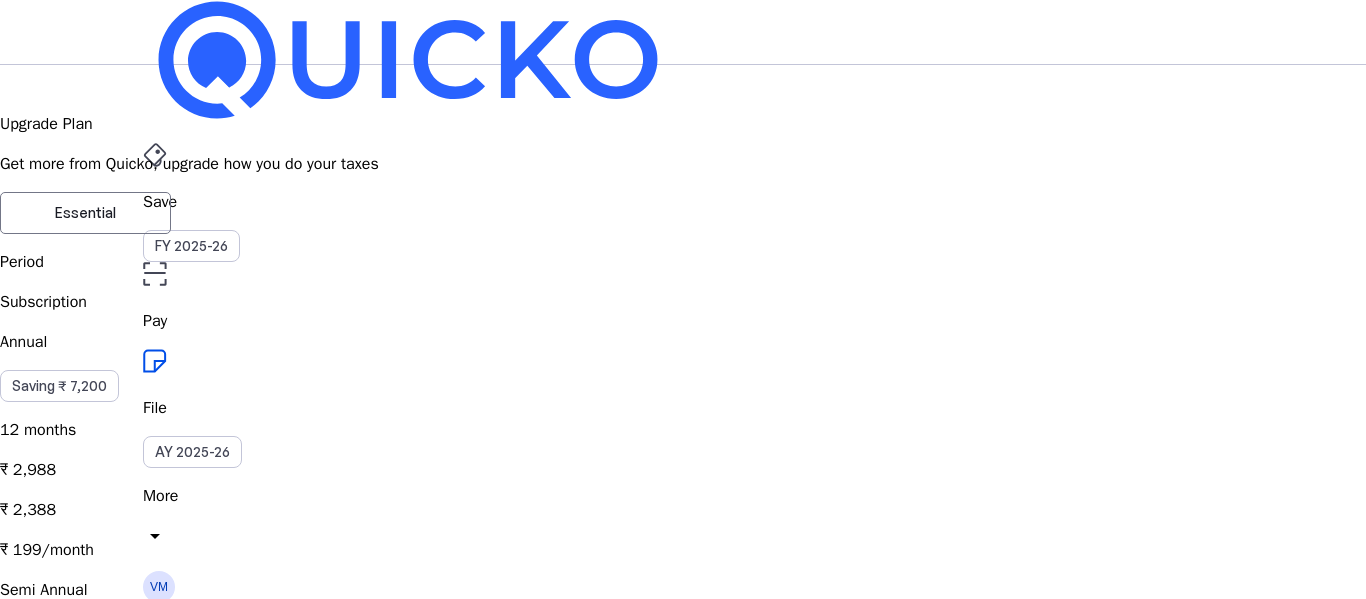 click on "Essential" at bounding box center (85, 213) 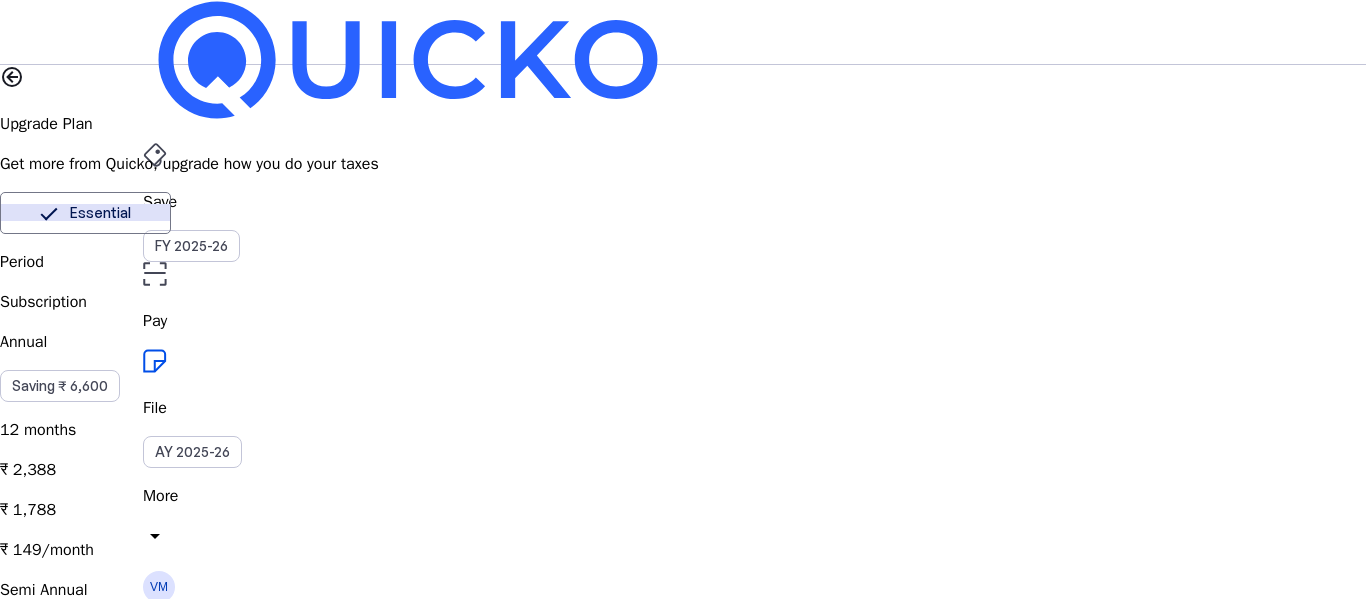 click on "Elite" at bounding box center (255, 213) 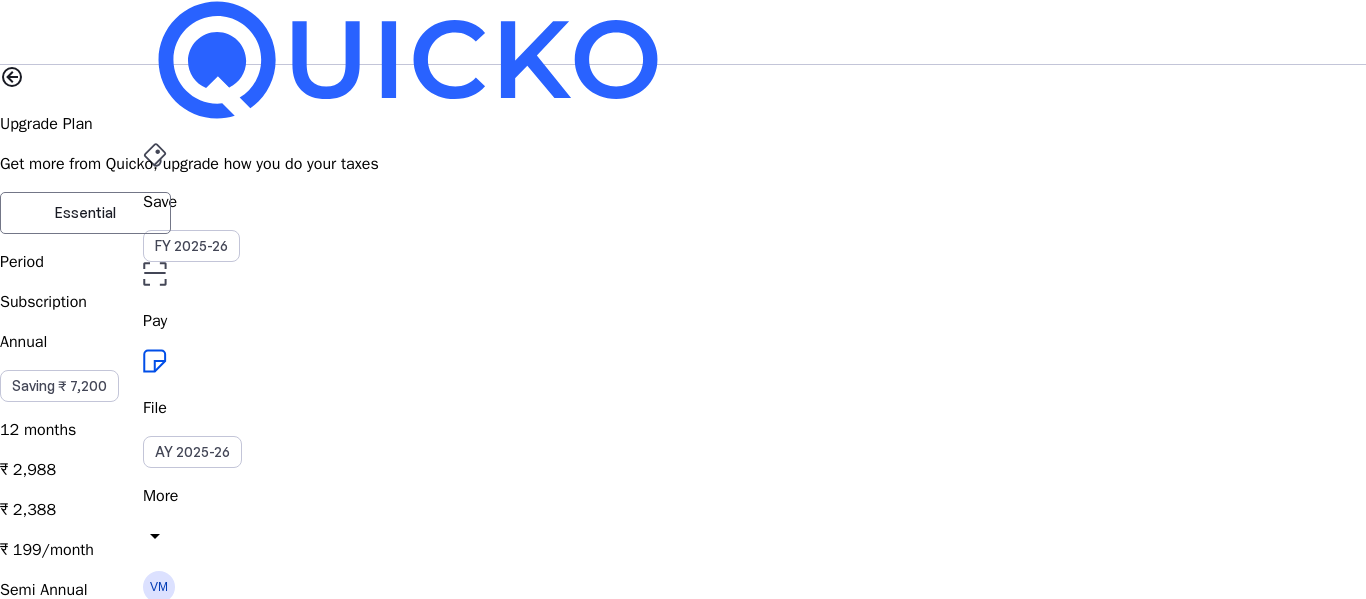 click on "Upgrade Plan" at bounding box center [683, 124] 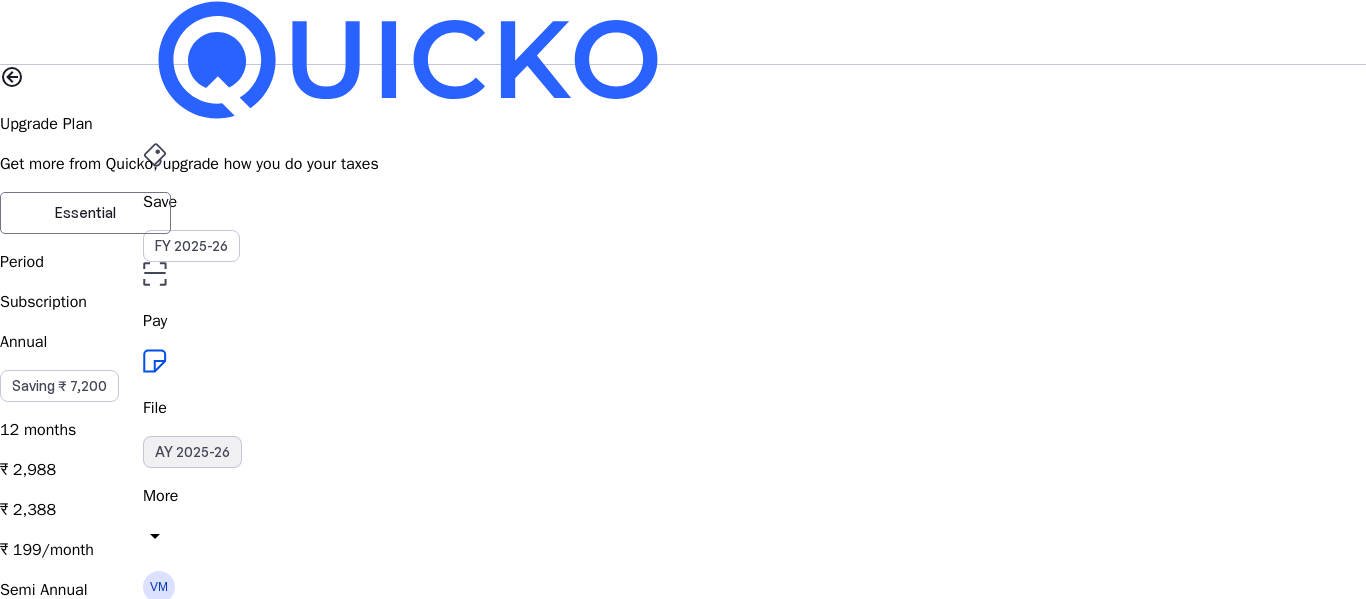 click on "AY 2025-26" at bounding box center [192, 452] 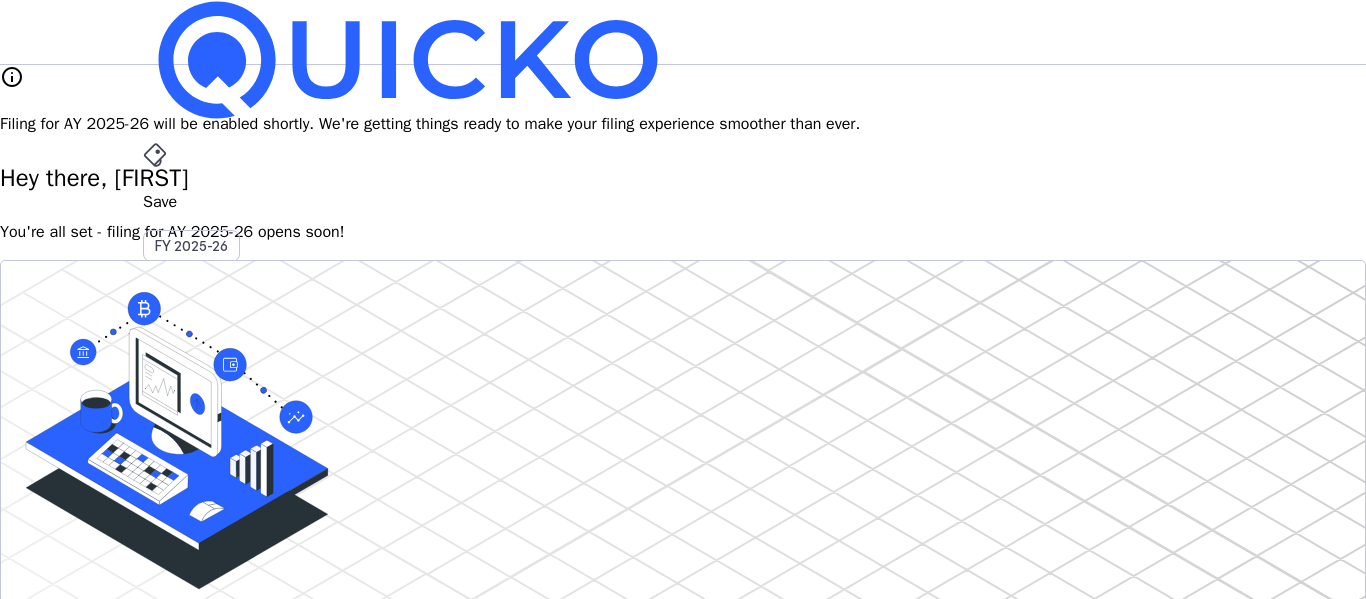 click on "File" at bounding box center (683, 408) 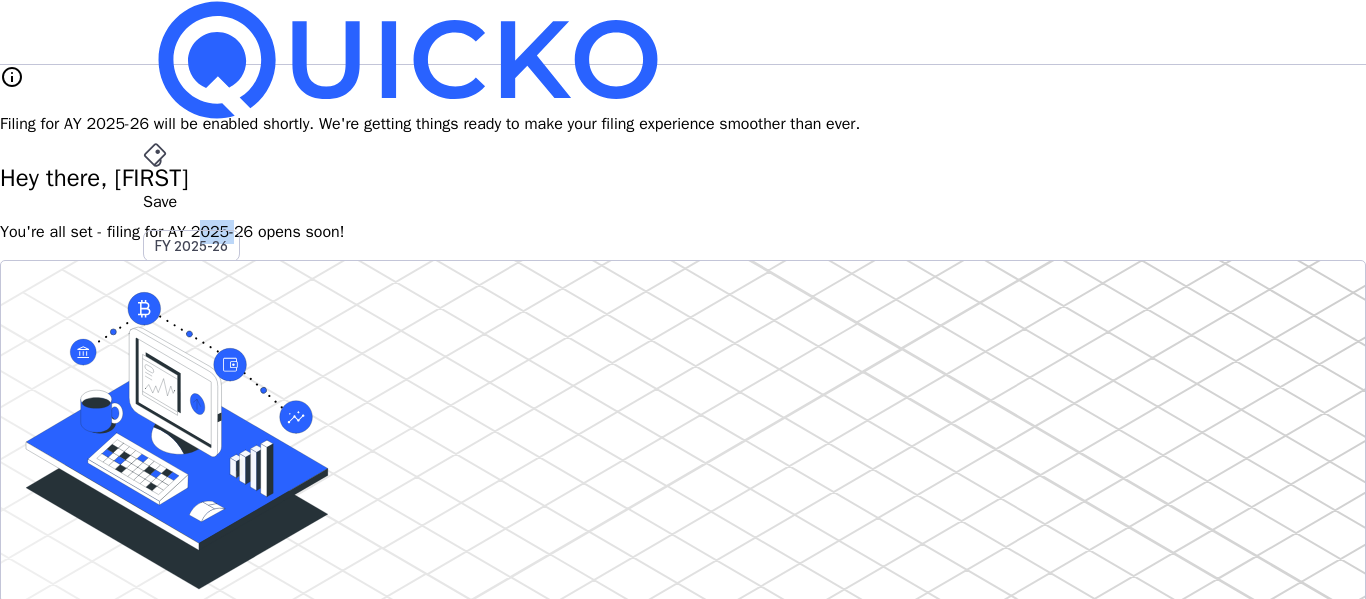 click on "You're all set - filing for AY 2025-26 opens soon!" at bounding box center (683, 232) 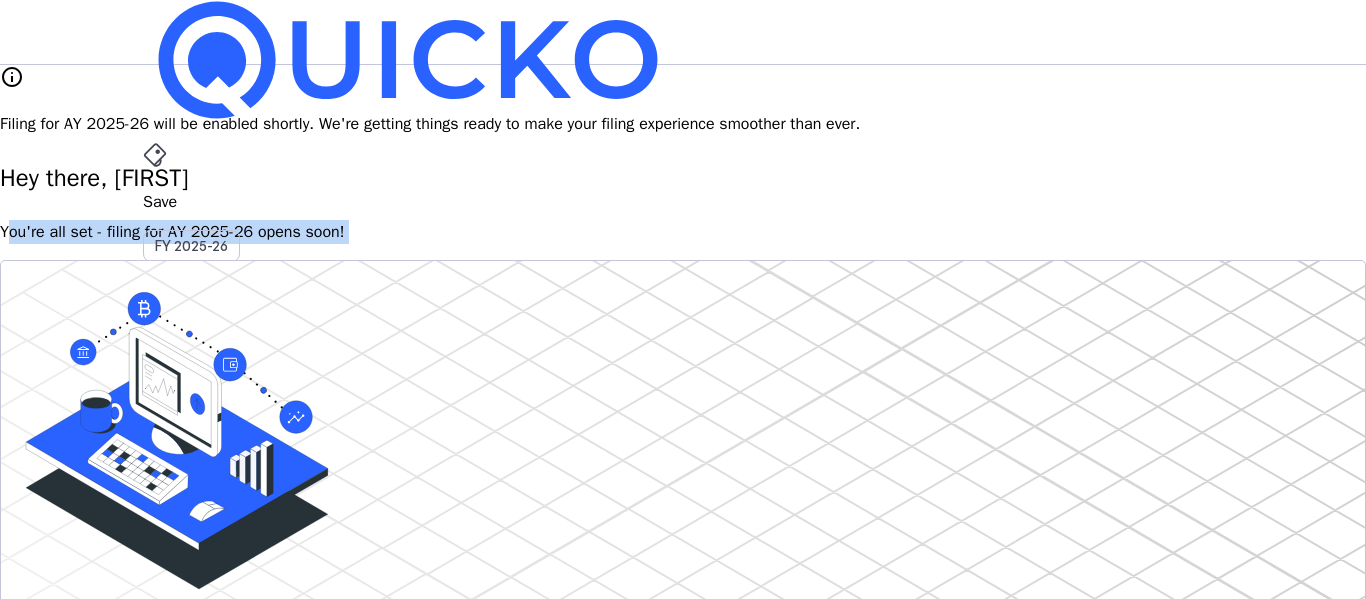 click on "You're all set - filing for AY 2025-26 opens soon!" at bounding box center (683, 232) 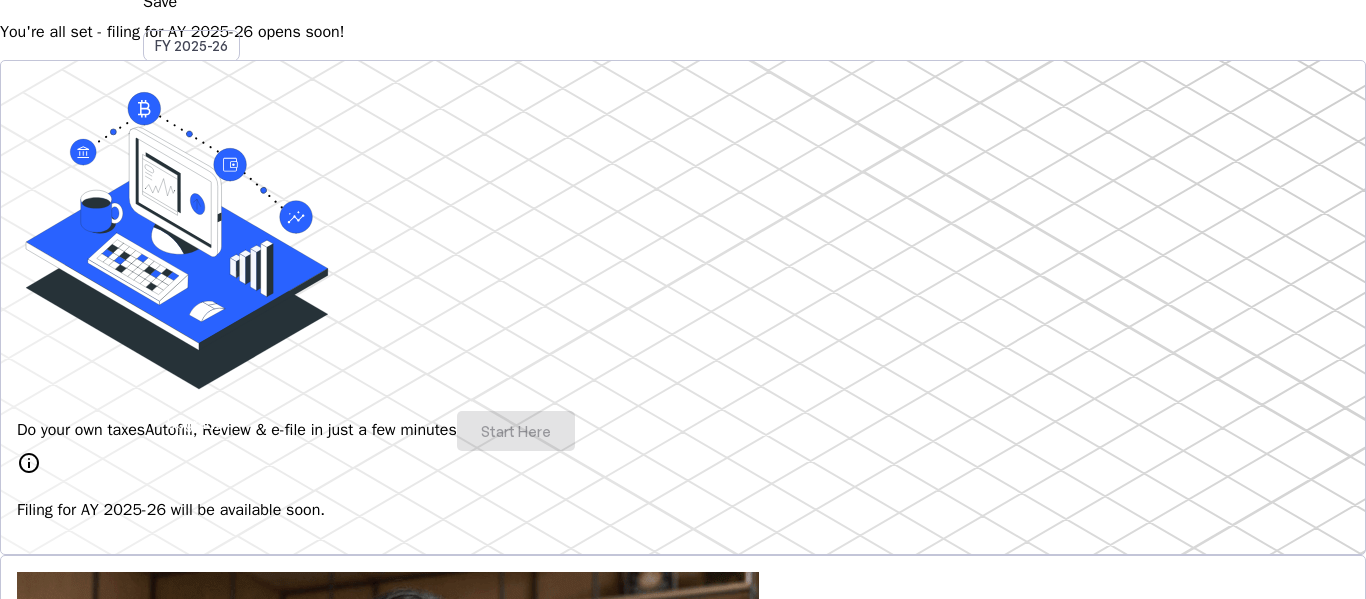 scroll, scrollTop: 0, scrollLeft: 0, axis: both 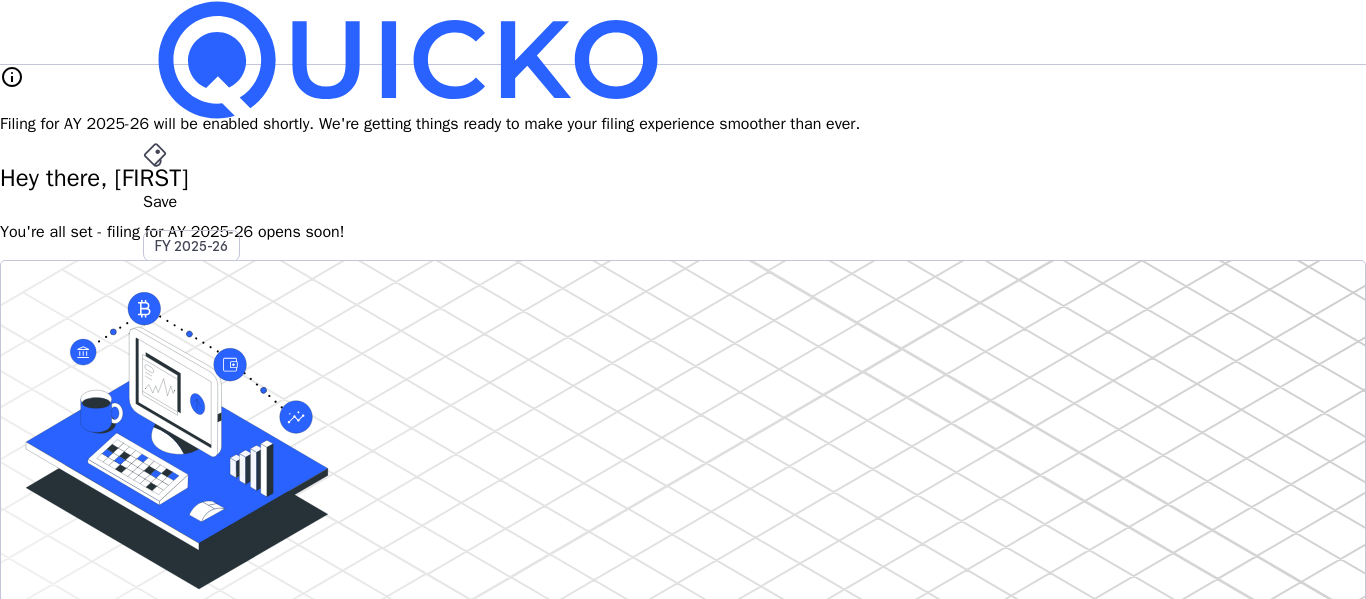 click on "info Filing for AY 2025-26 will be enabled shortly. We're getting things ready to make your filing experience smoother than ever.  Hey there, Vetrivel   You're all set - filing for AY 2025-26 opens soon!   Do your own taxes   Autofill, Review & e-file in just a few minutes   Start Here  info Filing for AY 2025-26 will be available soon.   4.8/5 | 1400 reviews   We do your taxes   Expert will prepare, review & e-file your tax return, making sure nothing gets missed.   Explore   Benefits of filing on Quicko  Fetch everything using Autofill Automatically retrieve your income, deductions, tax credits & losses directly from ITD. No need of any forms! Connect to multiple apps In just a few clicks, seamlessly fetch all your trades directly from your broker and ensure accurate reporting. Get Personalized Insights Gain full visibility into the computation. Easily view and understand how your taxes are calculated.  Explore  Upgrade to Elite Learn More File Revised Return Revise Return View E-Filed Returns Explore FAQs" at bounding box center [683, 1619] 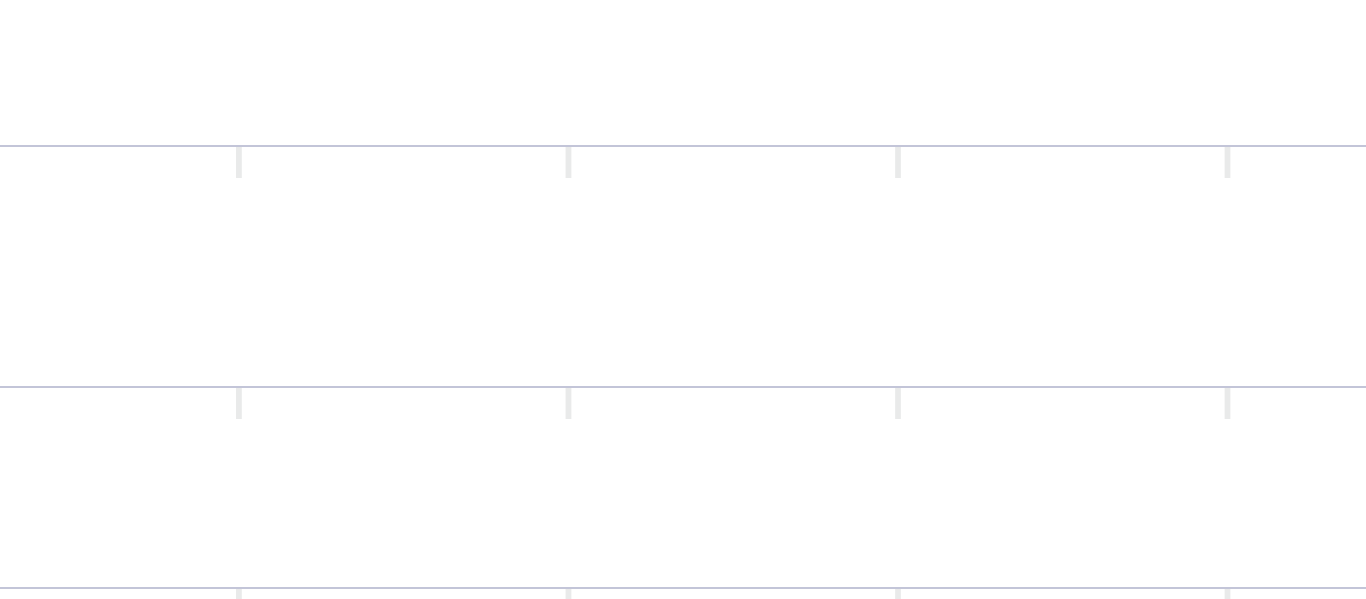 scroll, scrollTop: 0, scrollLeft: 0, axis: both 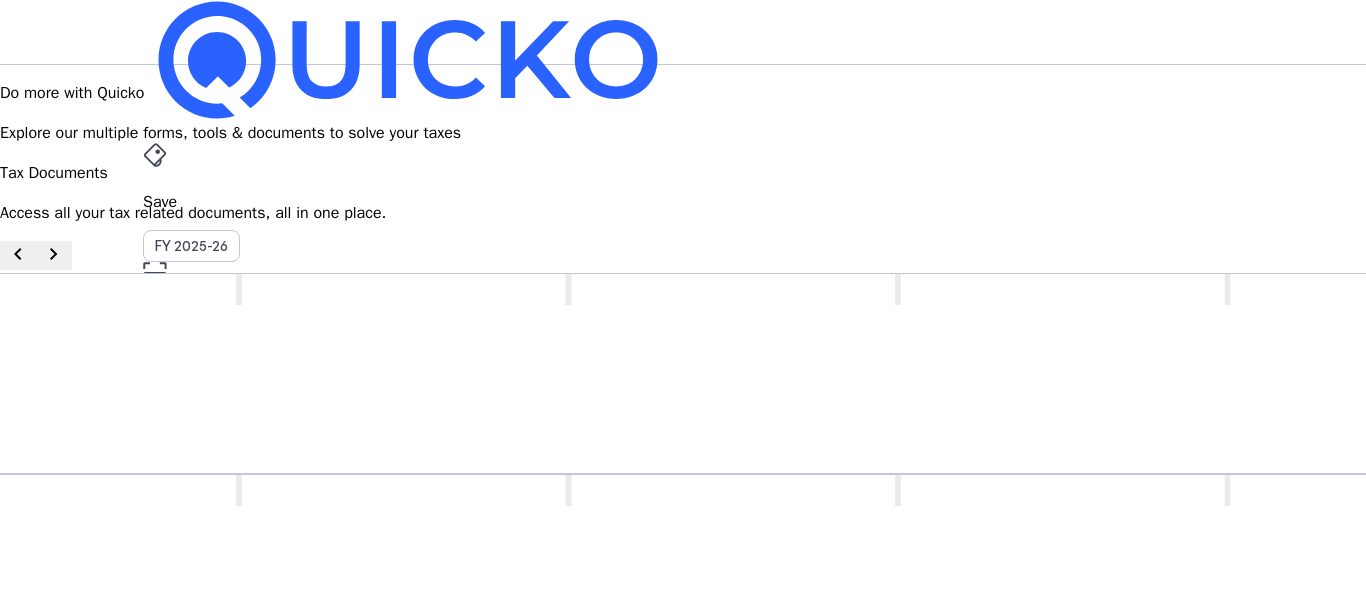 click on "Save" at bounding box center [683, 202] 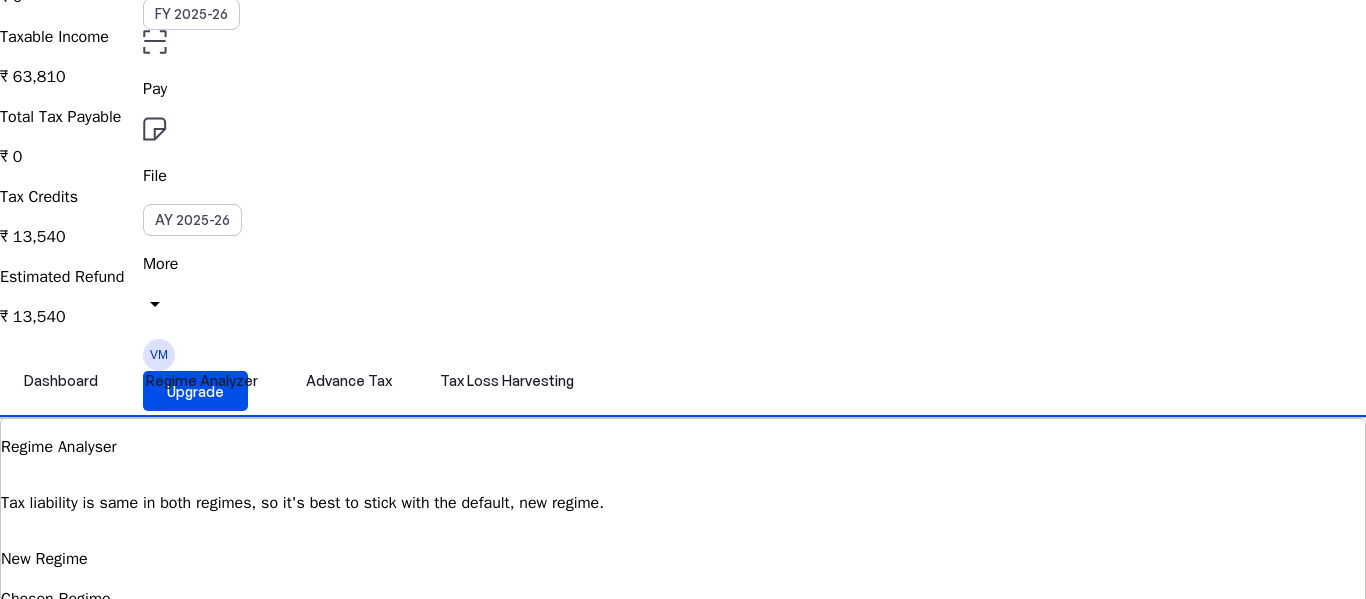 scroll, scrollTop: 300, scrollLeft: 0, axis: vertical 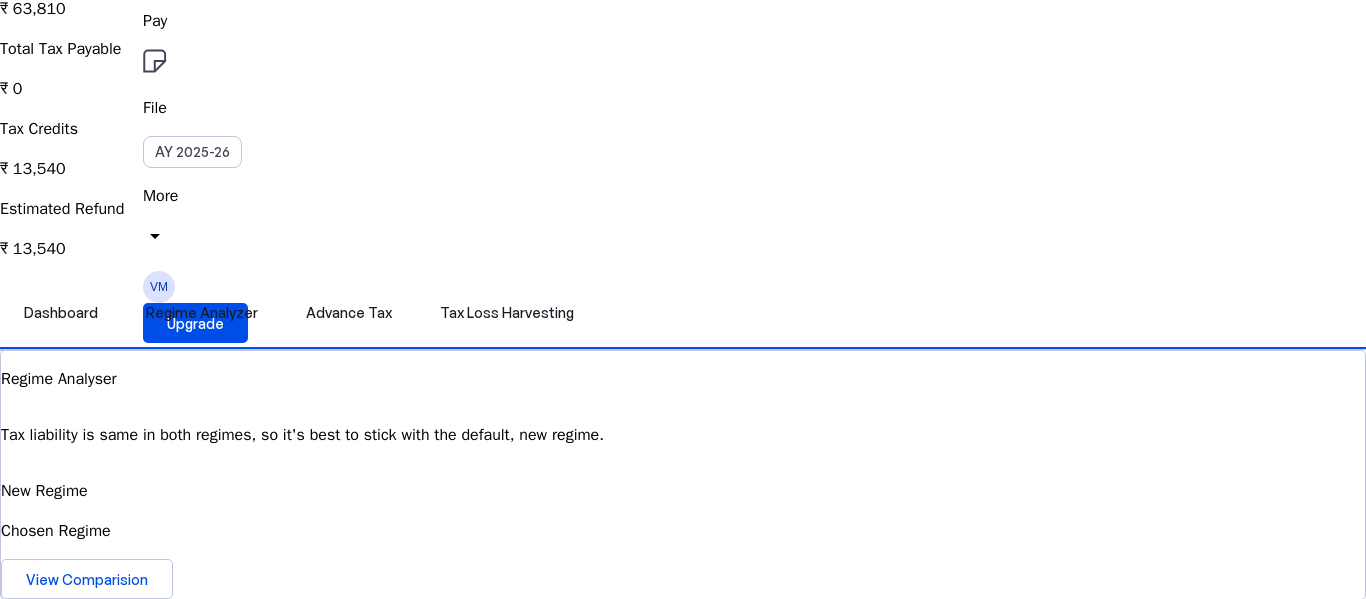 click on "Explore" at bounding box center (51, 2079) 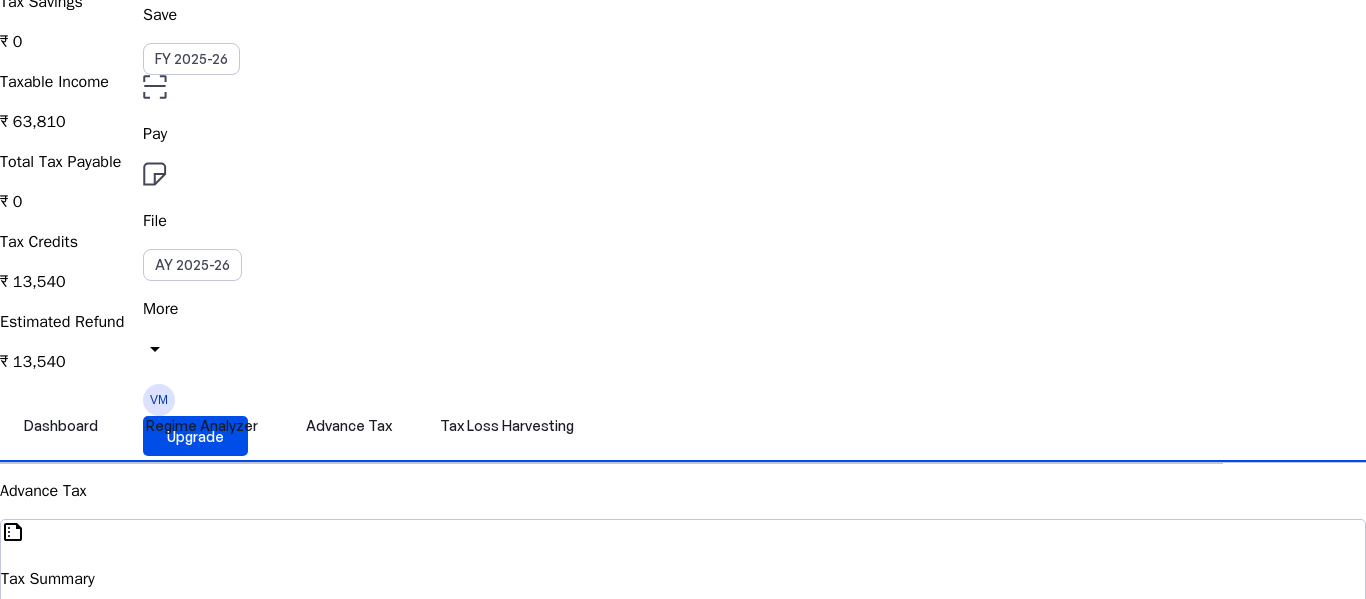 scroll, scrollTop: 0, scrollLeft: 0, axis: both 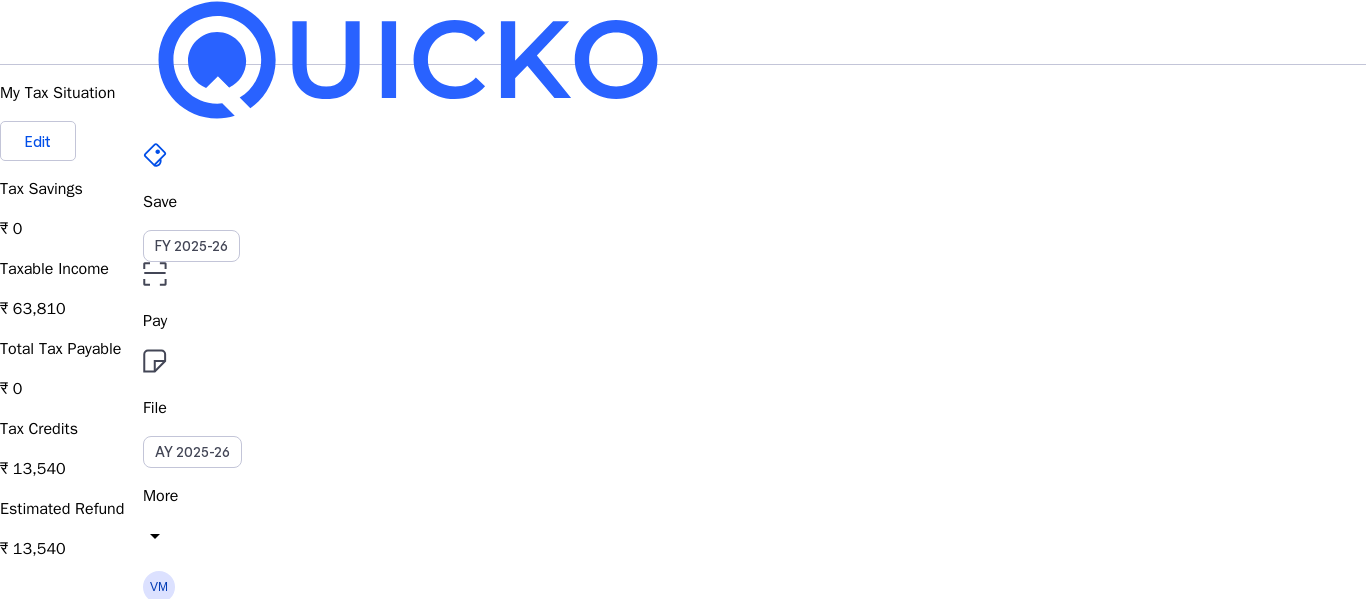 click on "File" at bounding box center (683, 321) 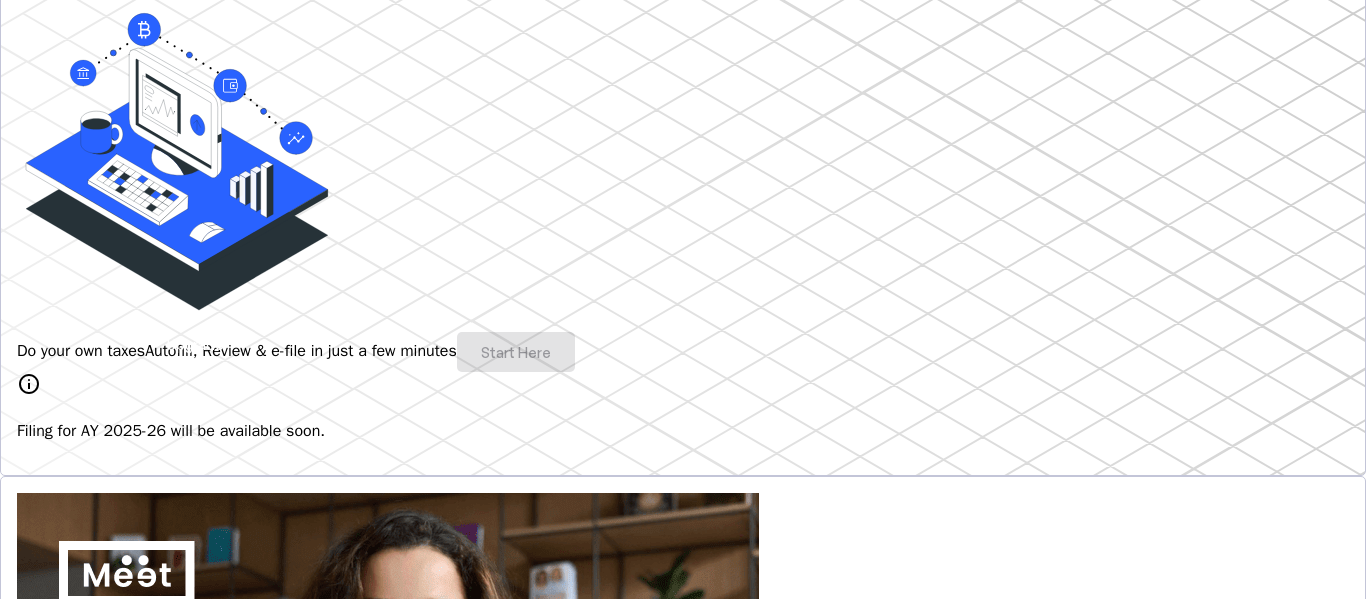 scroll, scrollTop: 500, scrollLeft: 0, axis: vertical 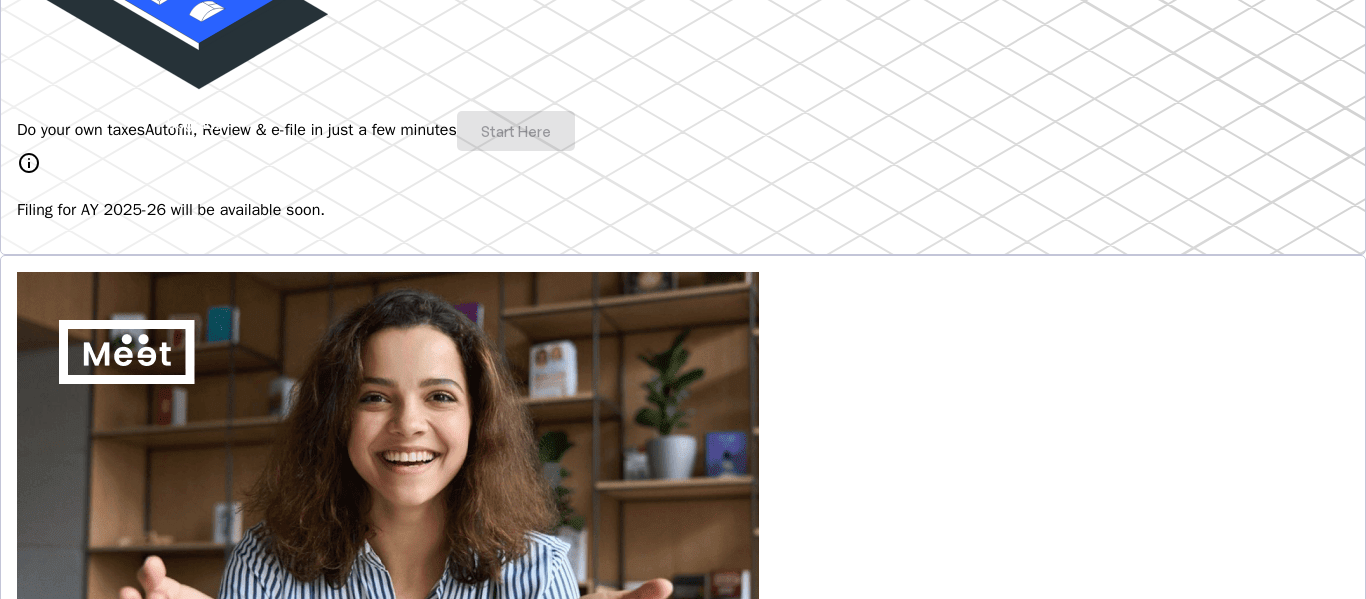 click on "Do your own taxes   Autofill, Review & e-file in just a few minutes   Start Here" at bounding box center [683, 131] 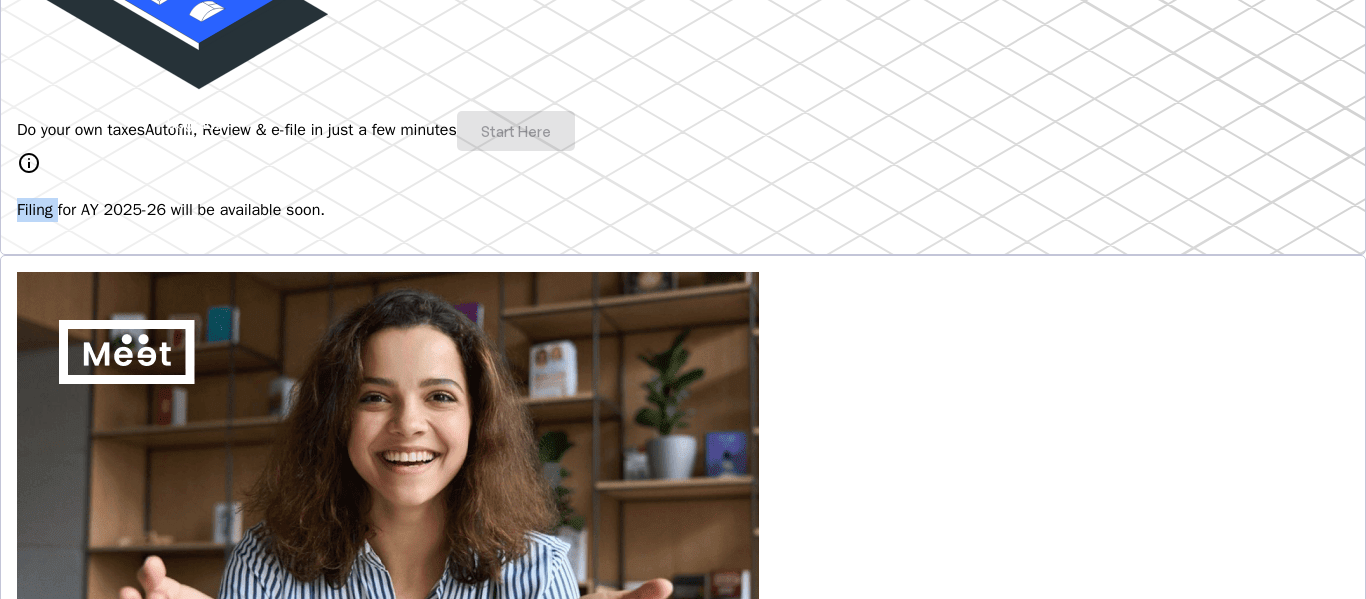 click on "Do your own taxes   Autofill, Review & e-file in just a few minutes   Start Here" at bounding box center (683, 131) 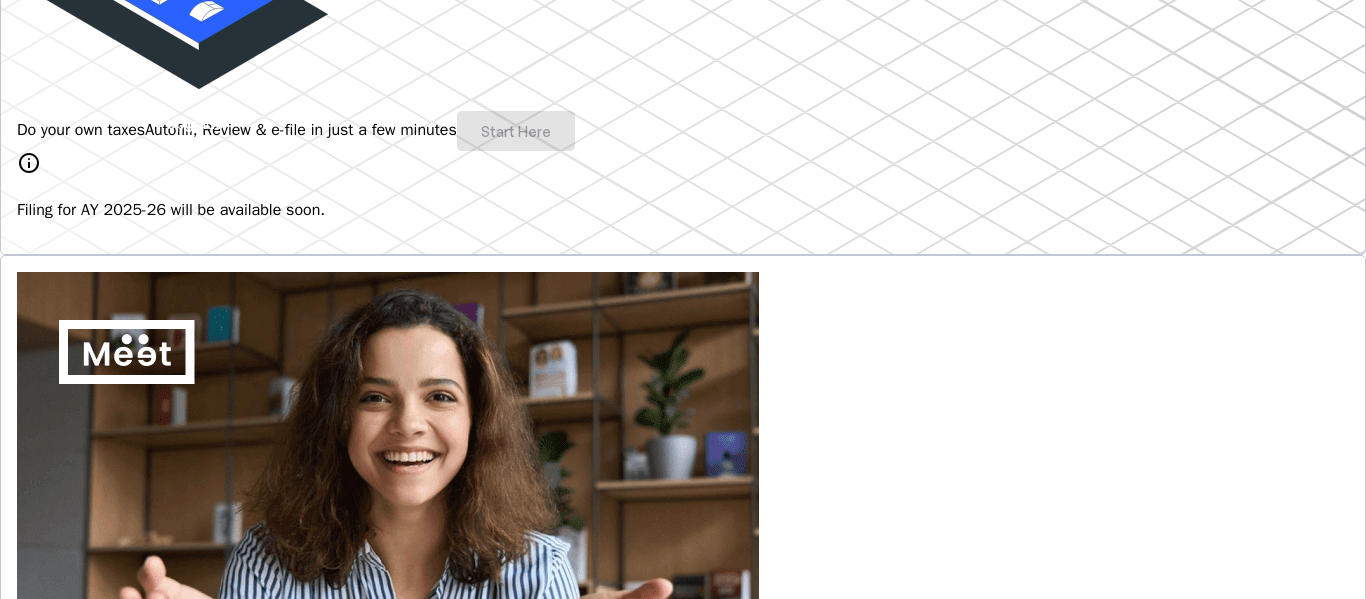 click on "Do your own taxes   Autofill, Review & e-file in just a few minutes   Start Here" at bounding box center [683, 131] 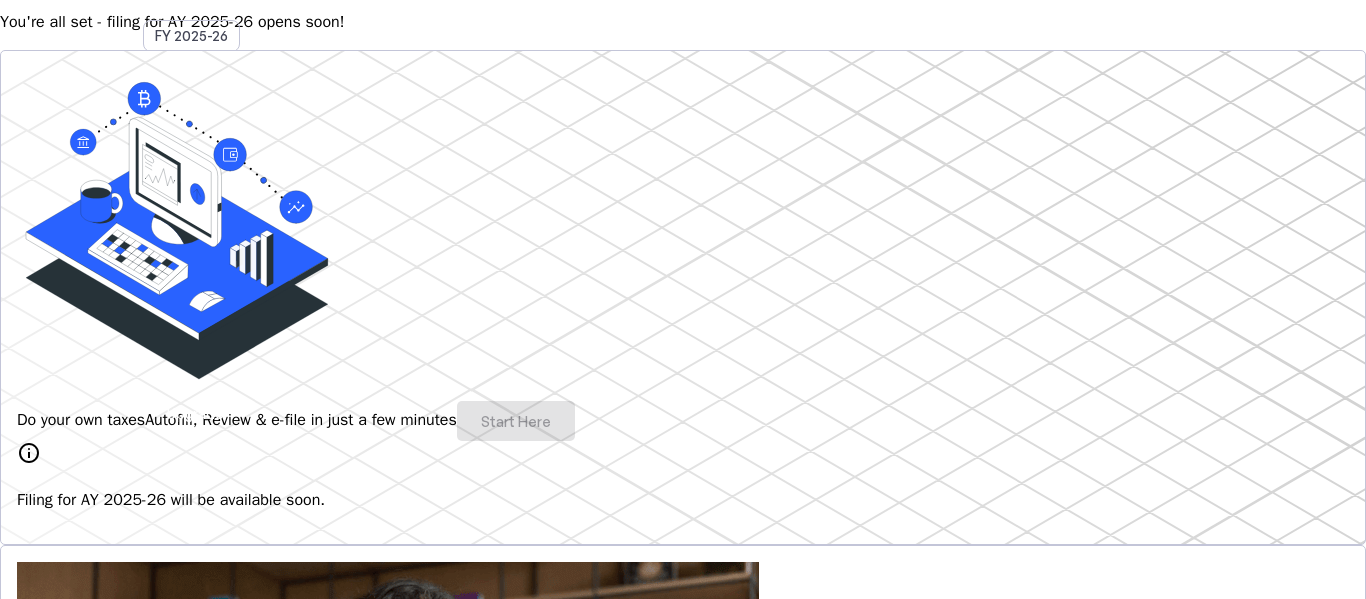 scroll, scrollTop: 100, scrollLeft: 0, axis: vertical 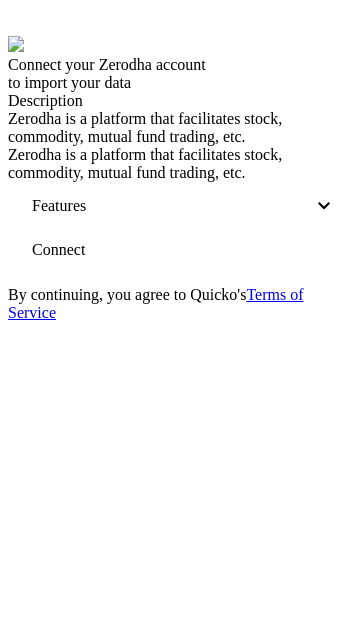 click at bounding box center (58, 250) 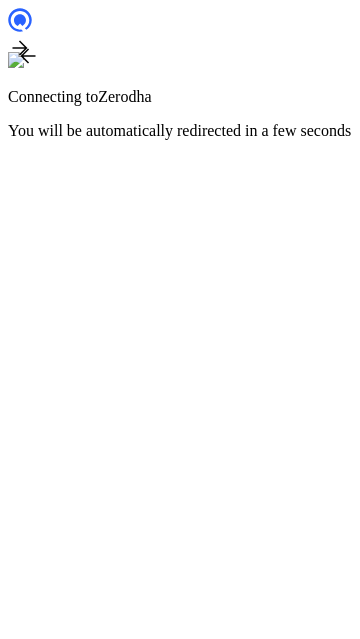scroll, scrollTop: 0, scrollLeft: 0, axis: both 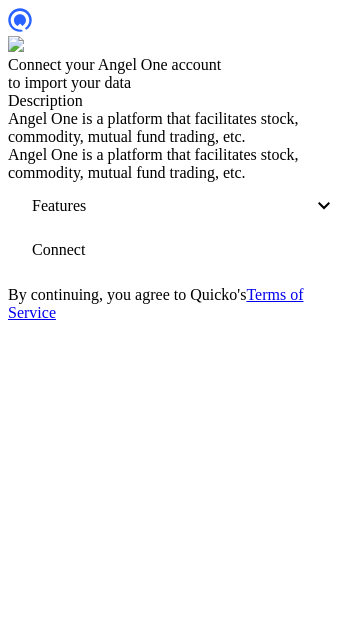 click on "Connect" at bounding box center (58, 250) 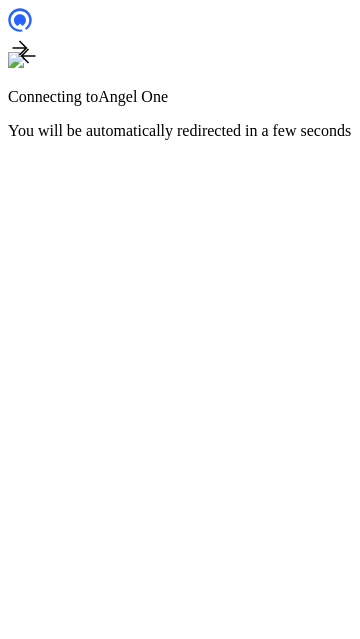 scroll, scrollTop: 0, scrollLeft: 0, axis: both 